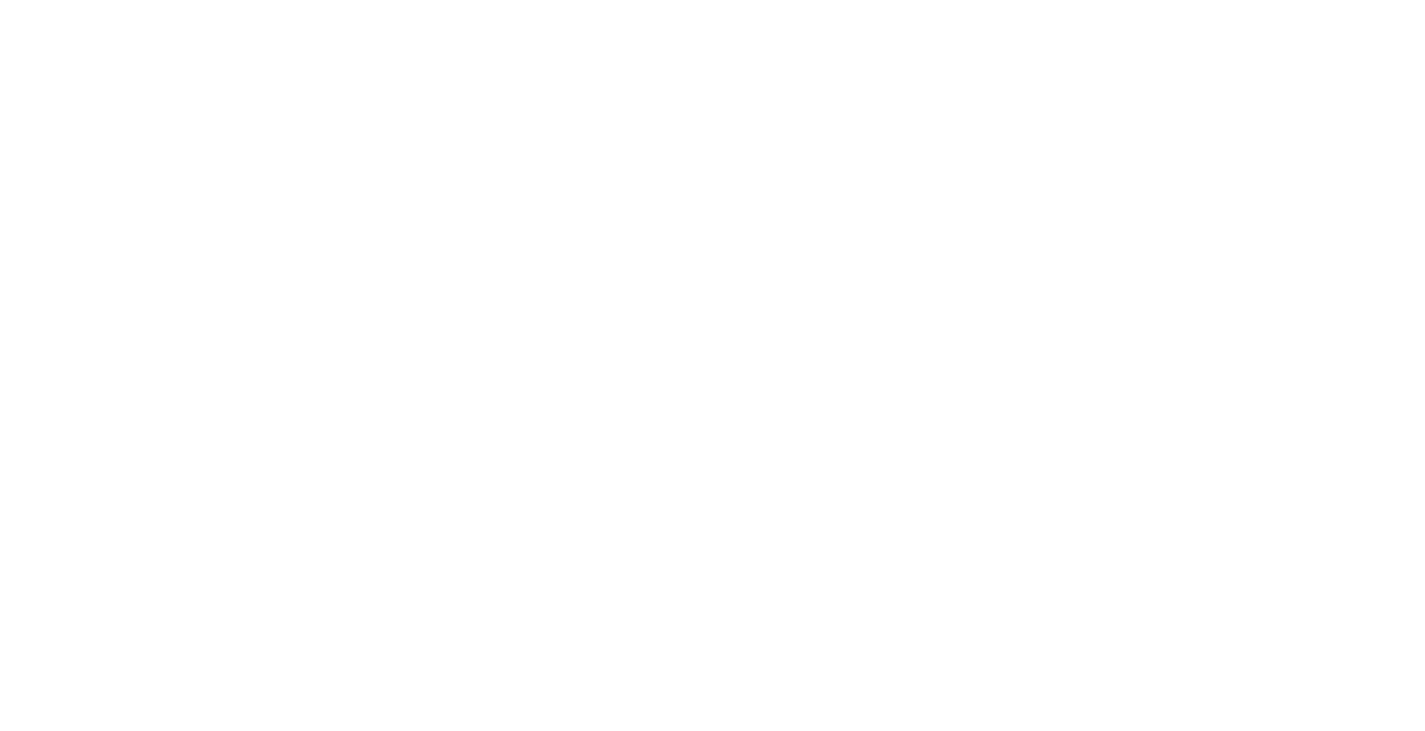 scroll, scrollTop: 0, scrollLeft: 0, axis: both 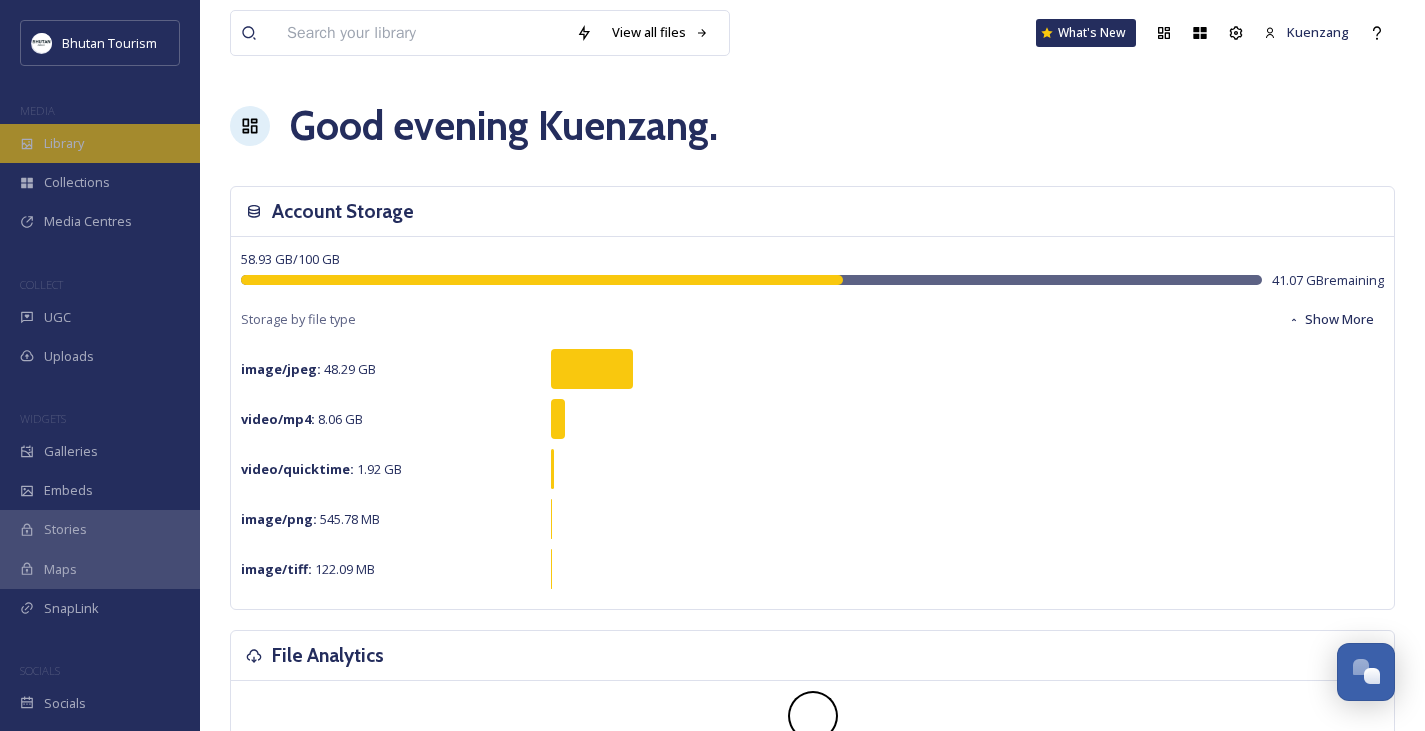 click on "Library" at bounding box center [64, 143] 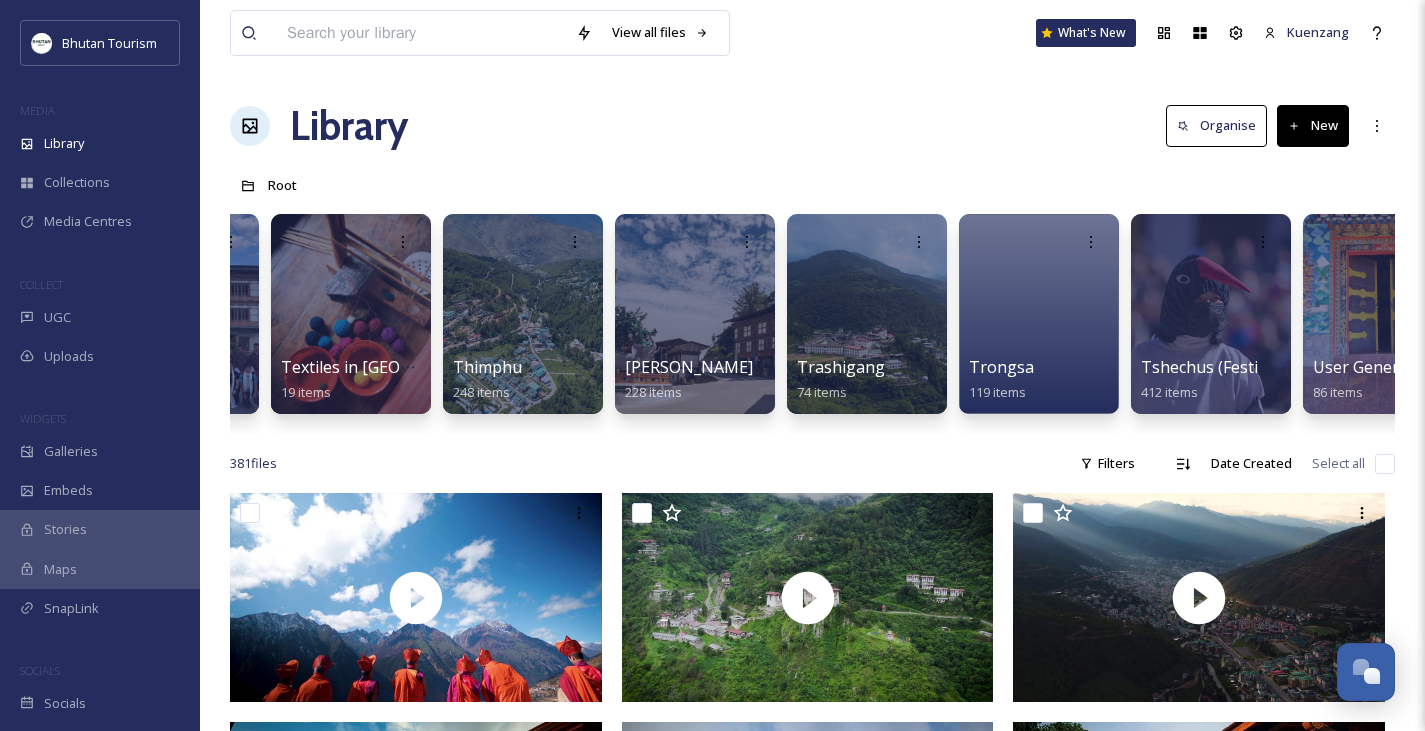 scroll, scrollTop: 0, scrollLeft: 5984, axis: horizontal 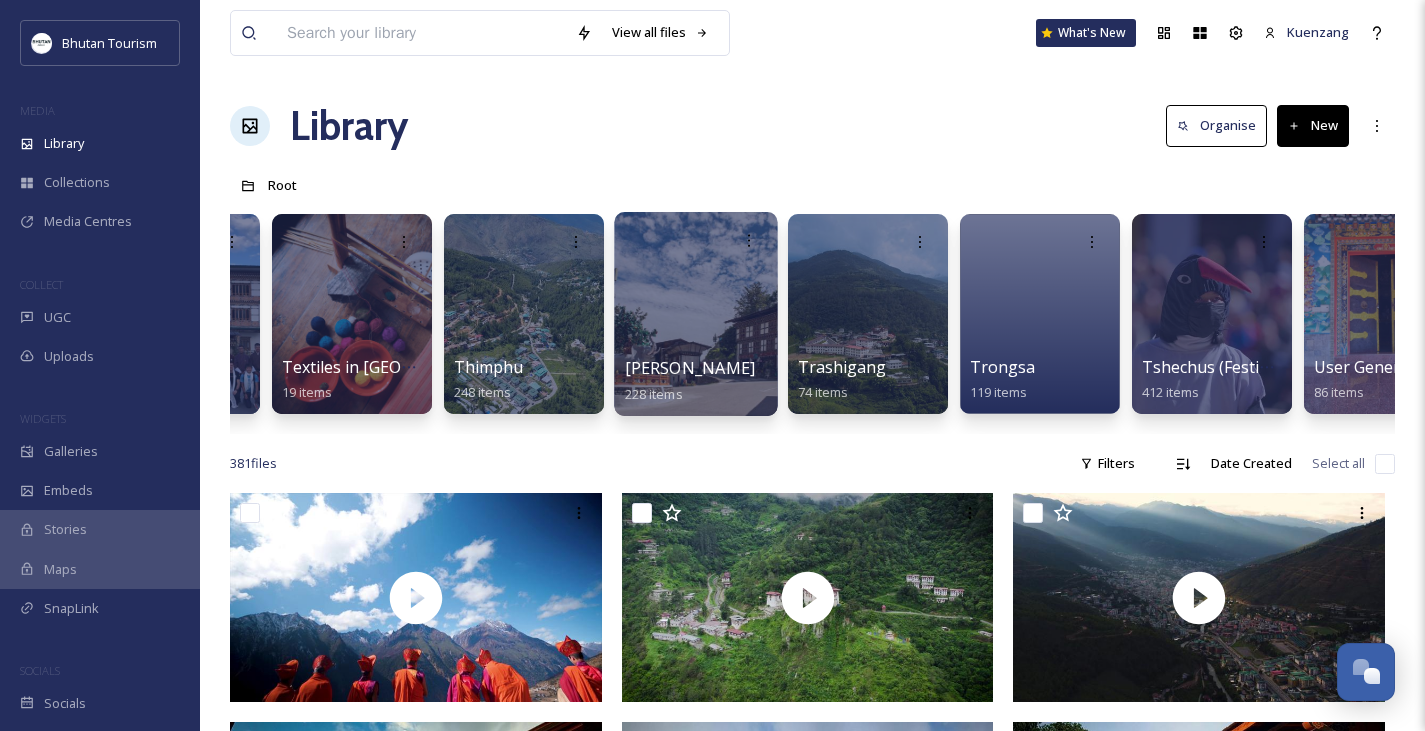 click at bounding box center (695, 314) 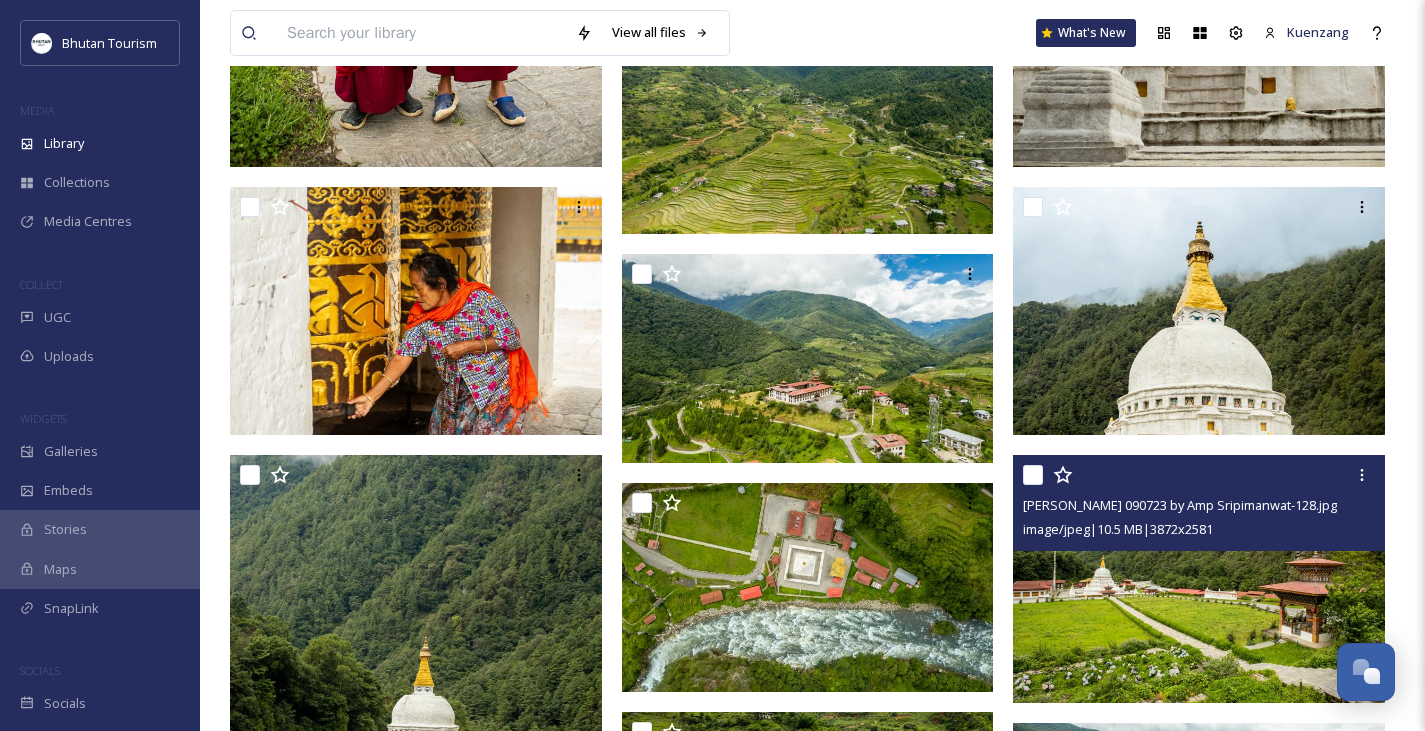 scroll, scrollTop: 5306, scrollLeft: 0, axis: vertical 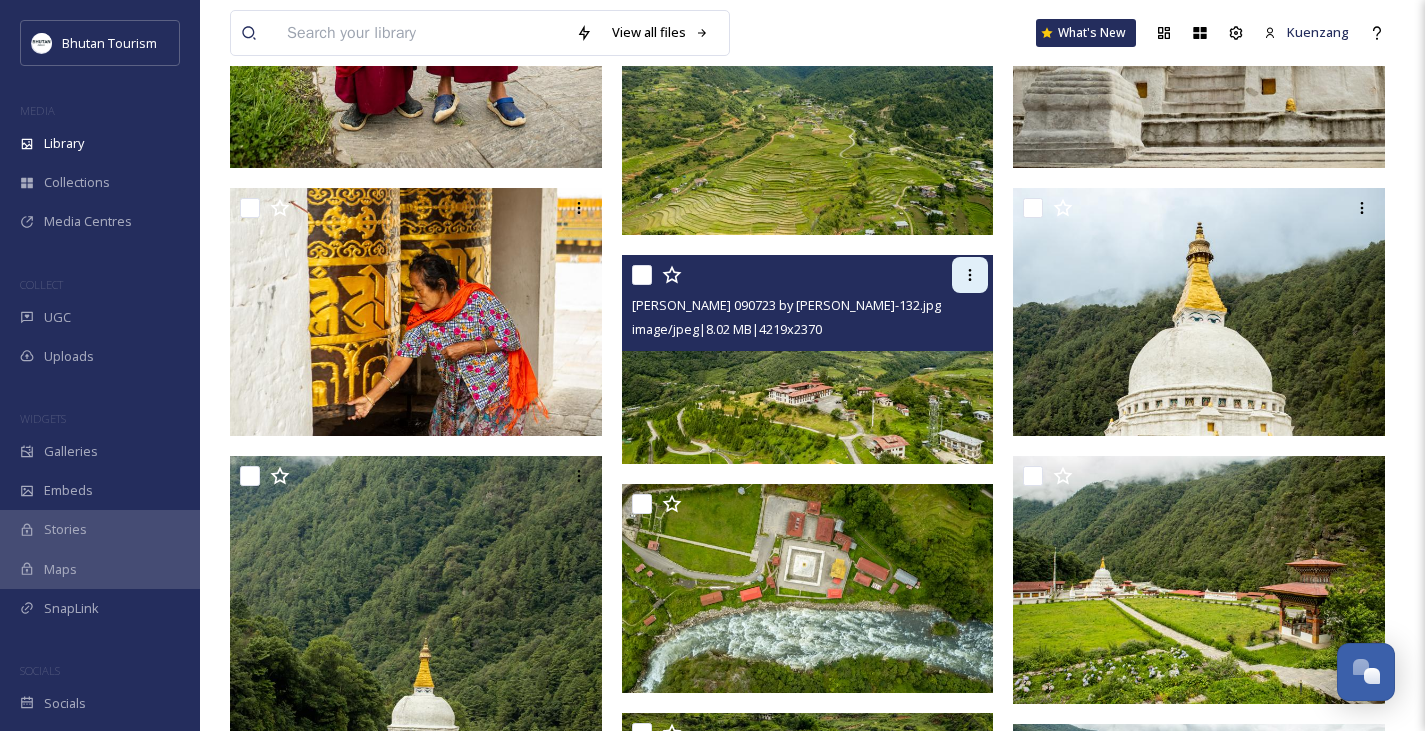 click at bounding box center (970, 275) 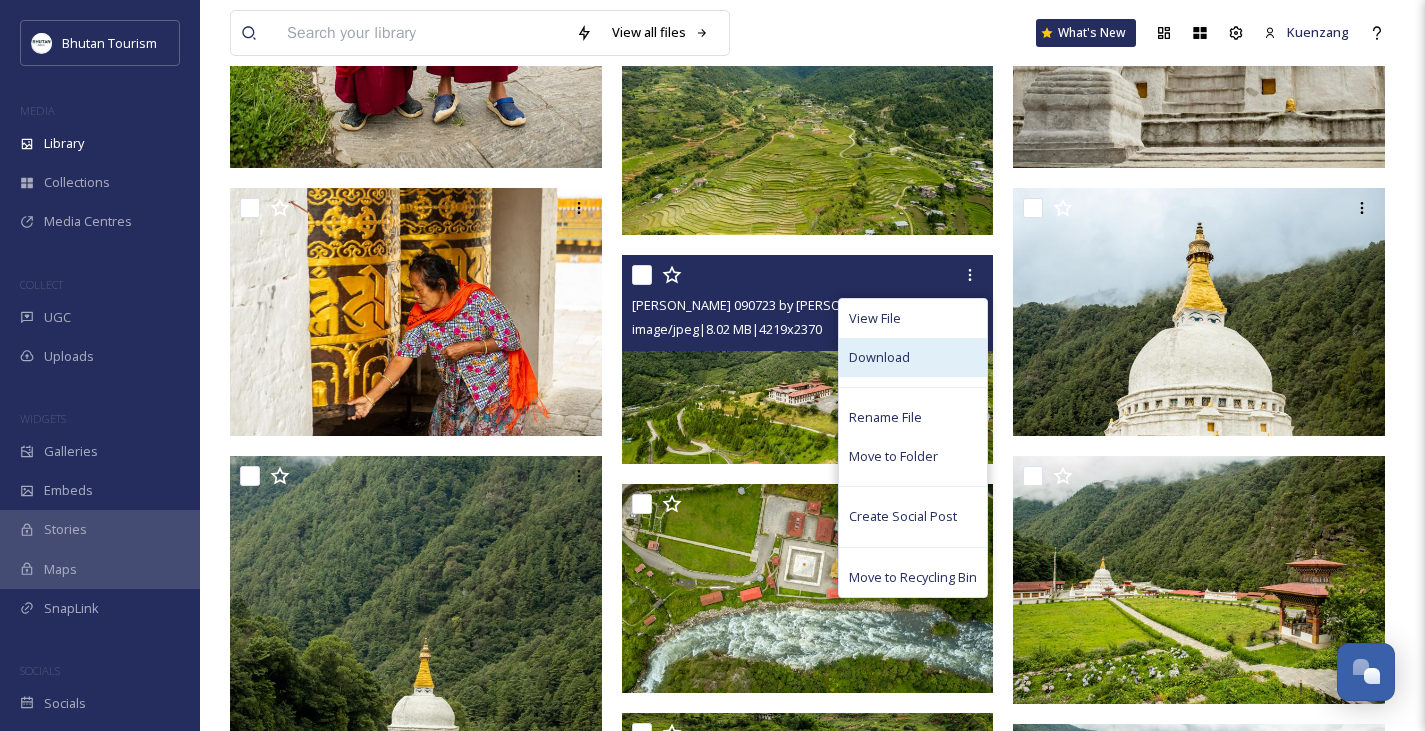 click on "Download" at bounding box center [879, 357] 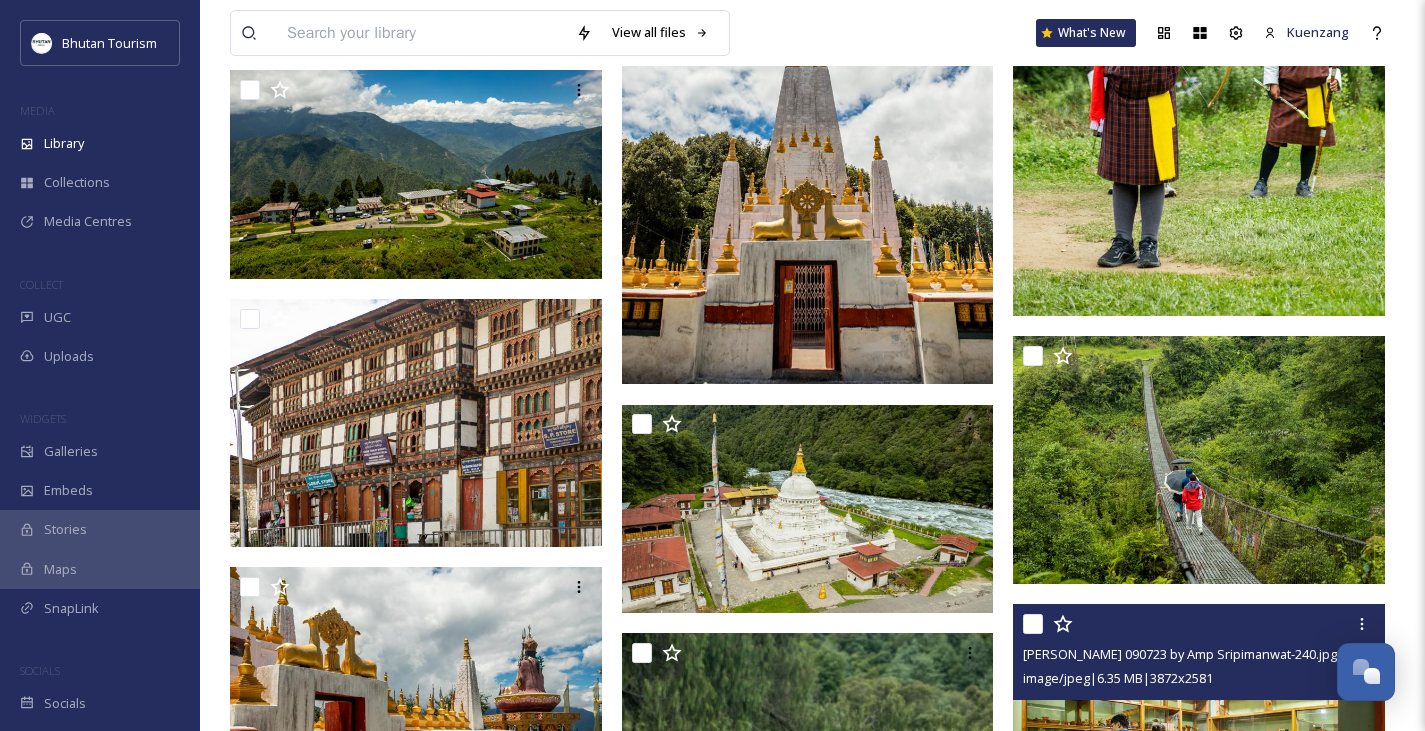 scroll, scrollTop: 11169, scrollLeft: 0, axis: vertical 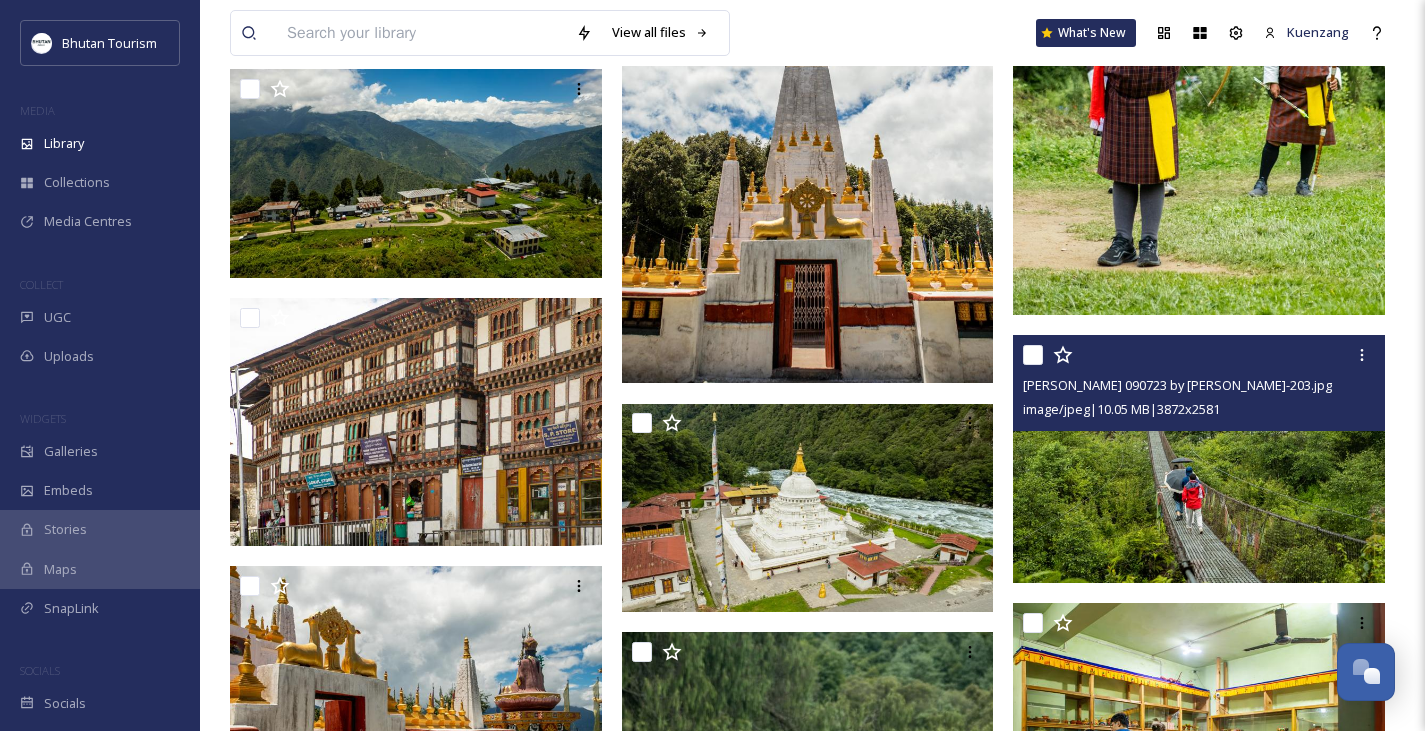 click at bounding box center [1199, 459] 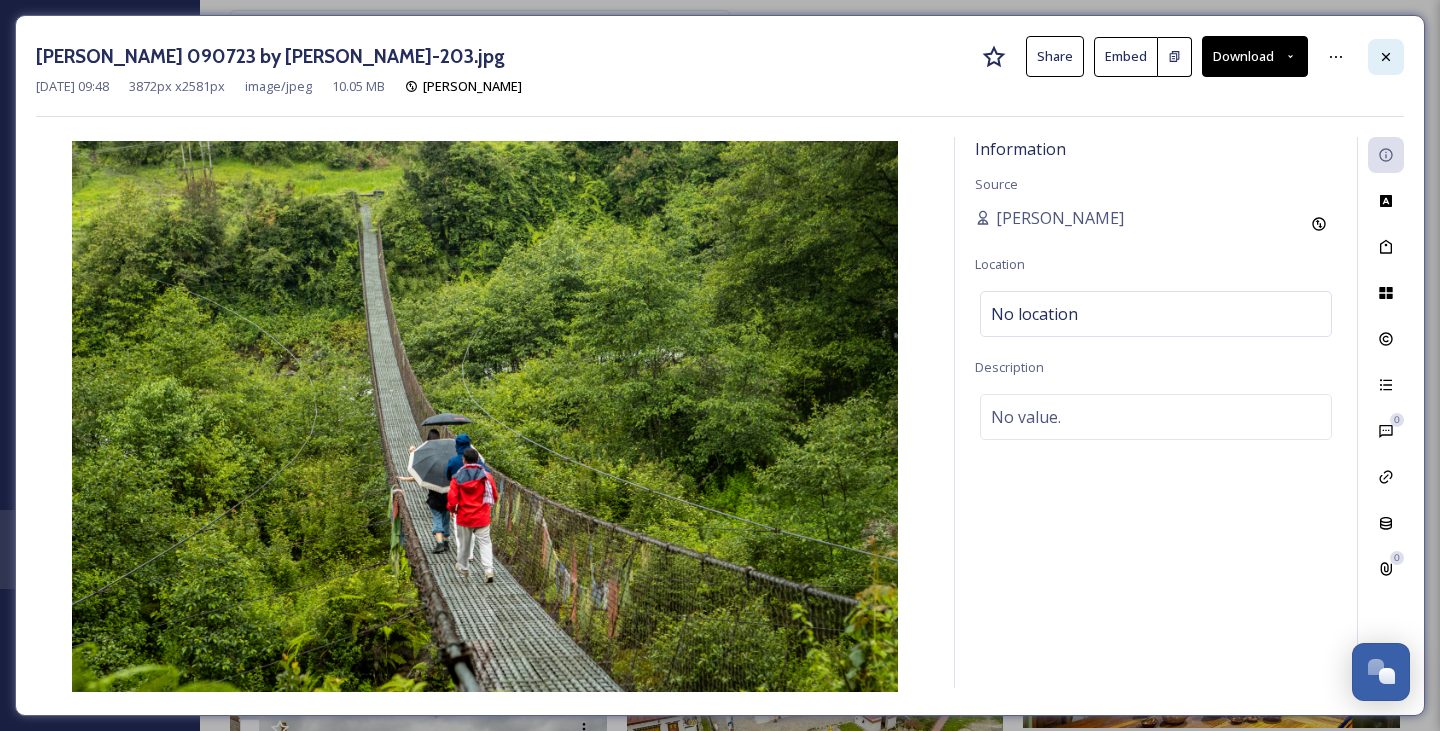 click at bounding box center (1386, 57) 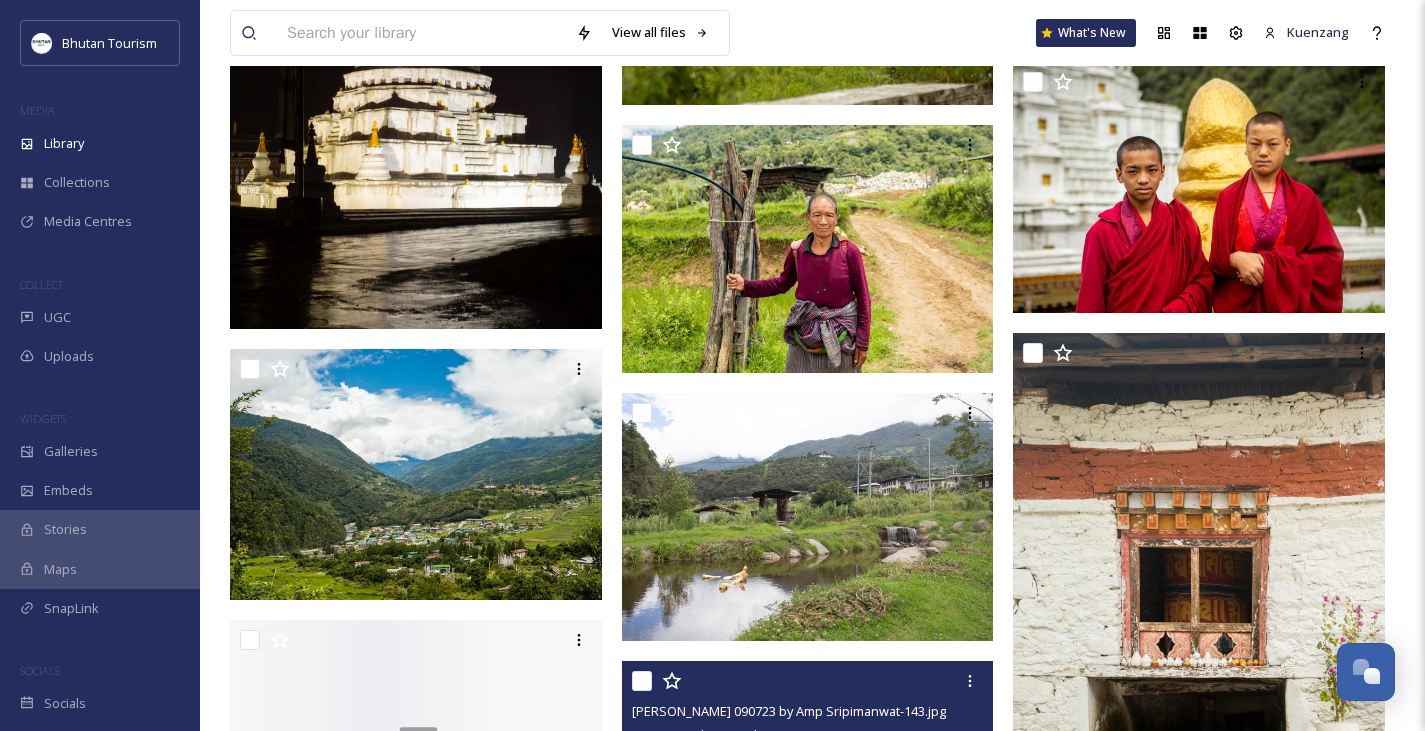 scroll, scrollTop: 16447, scrollLeft: 0, axis: vertical 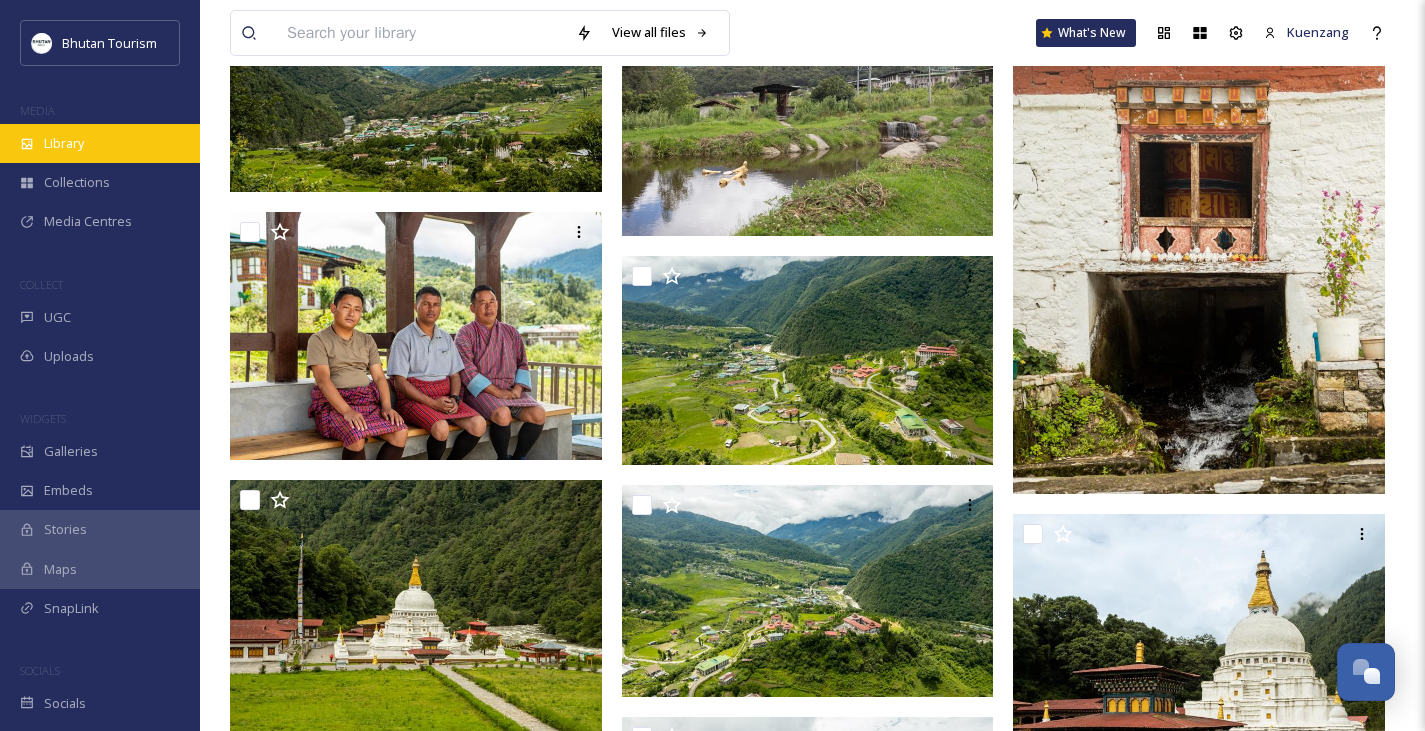 click on "Library" at bounding box center [64, 143] 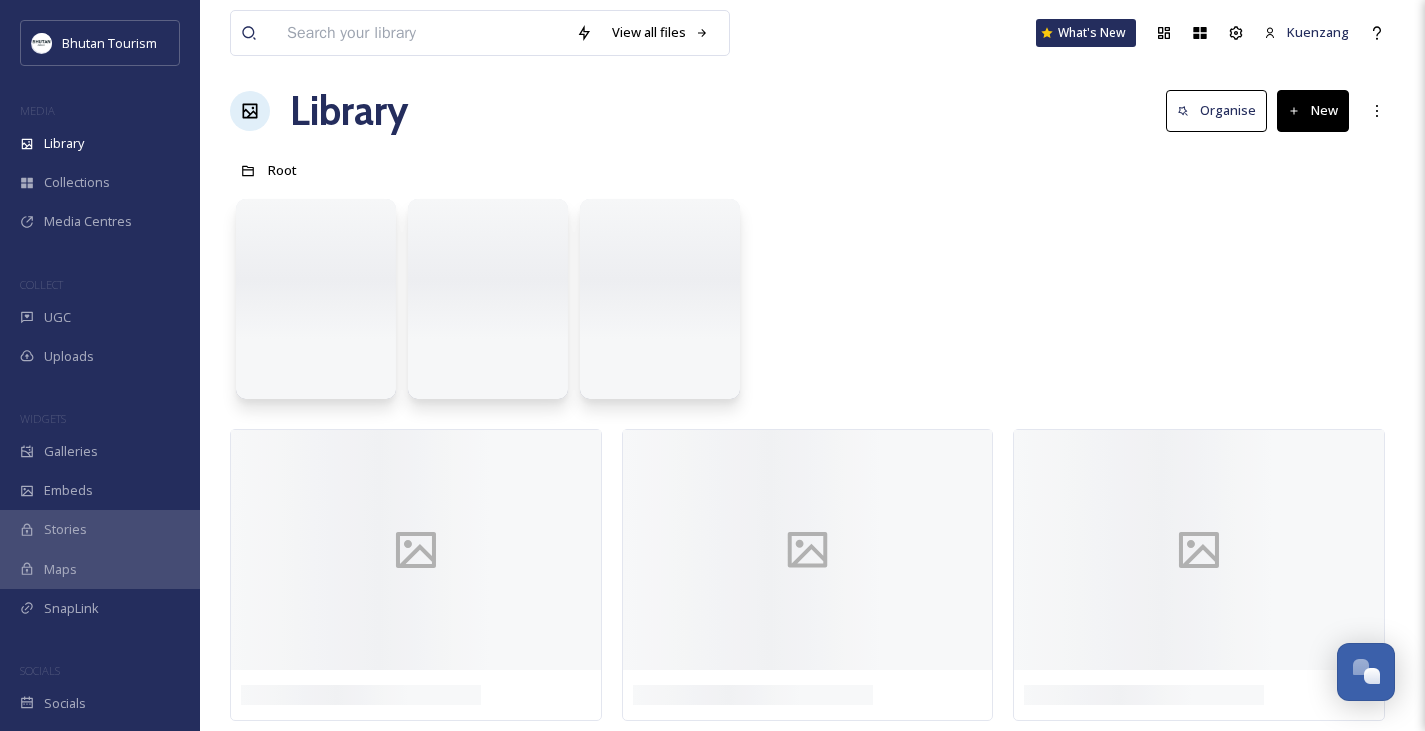 scroll, scrollTop: 0, scrollLeft: 0, axis: both 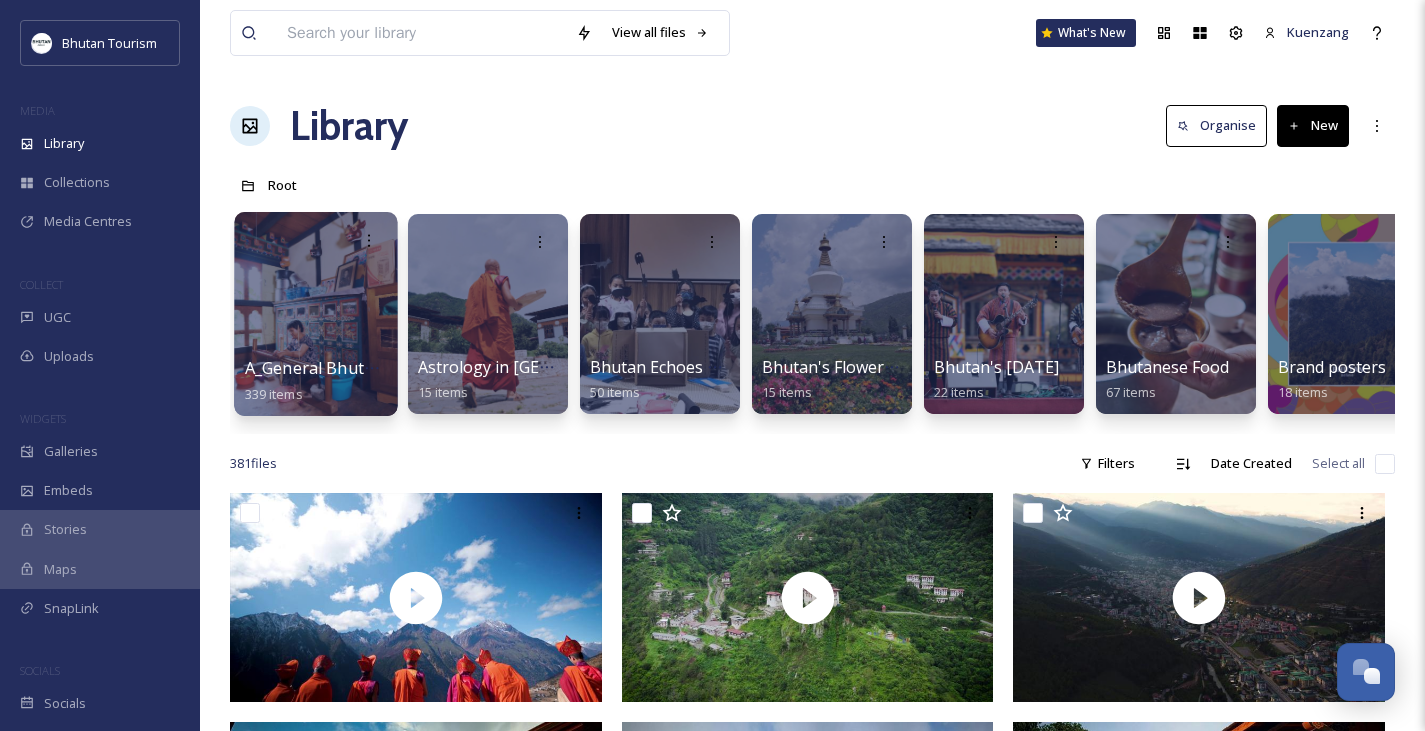 click at bounding box center (315, 314) 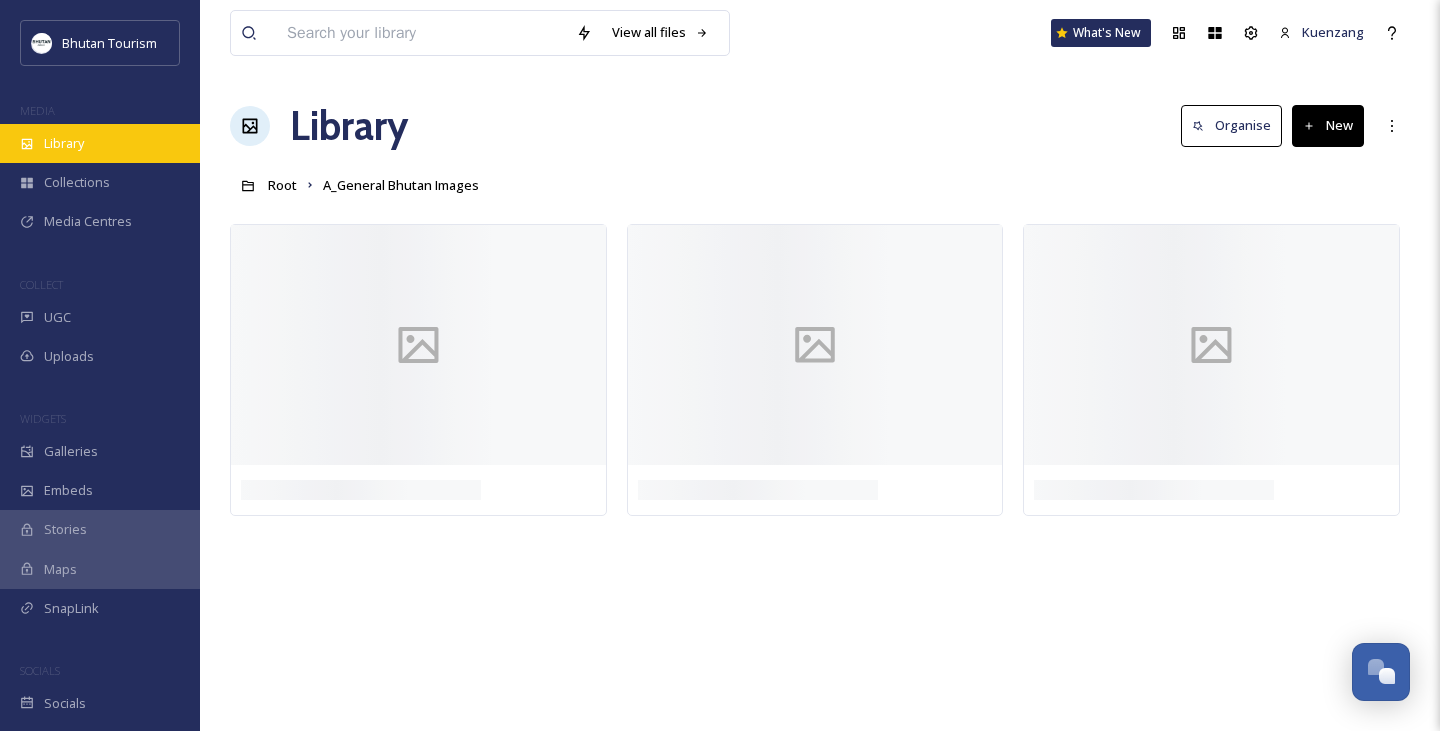 click on "Library" at bounding box center [64, 143] 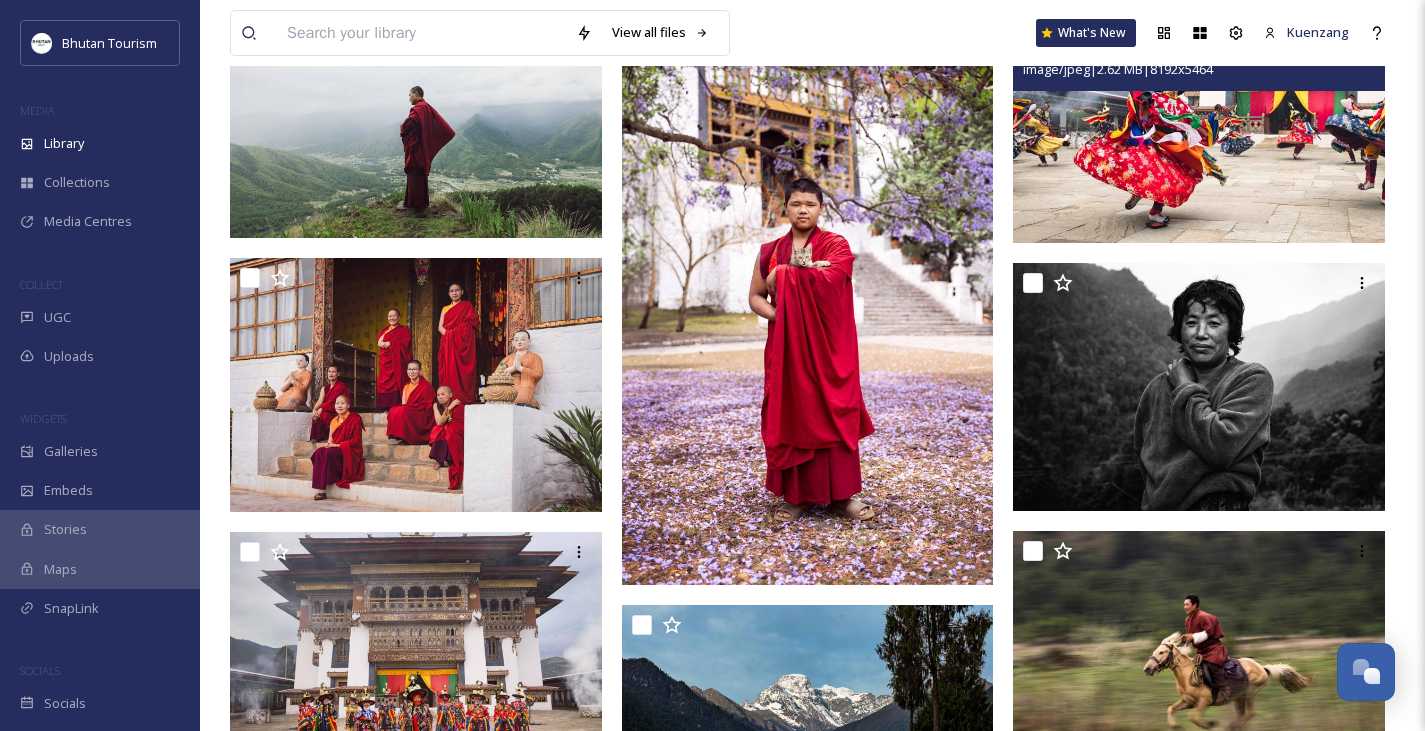 scroll, scrollTop: 9077, scrollLeft: 0, axis: vertical 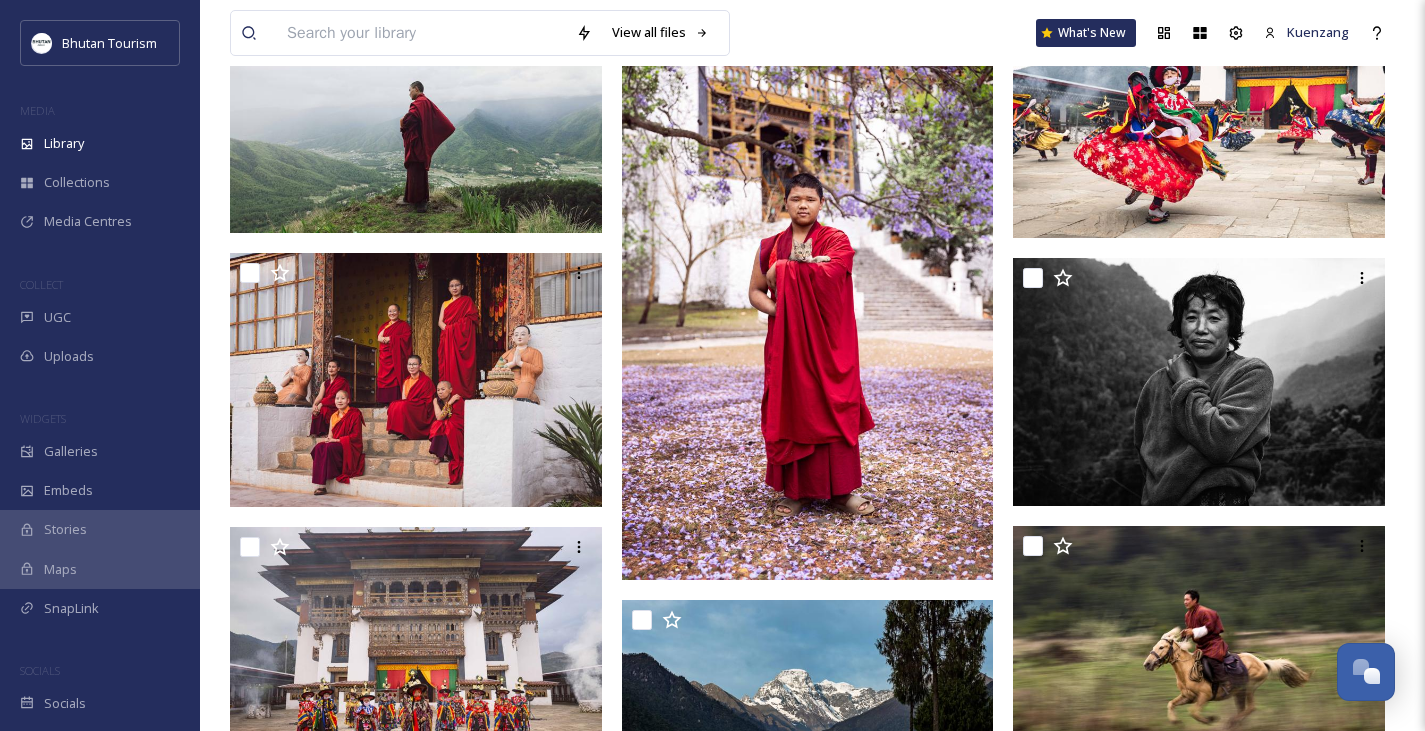 click at bounding box center [421, 33] 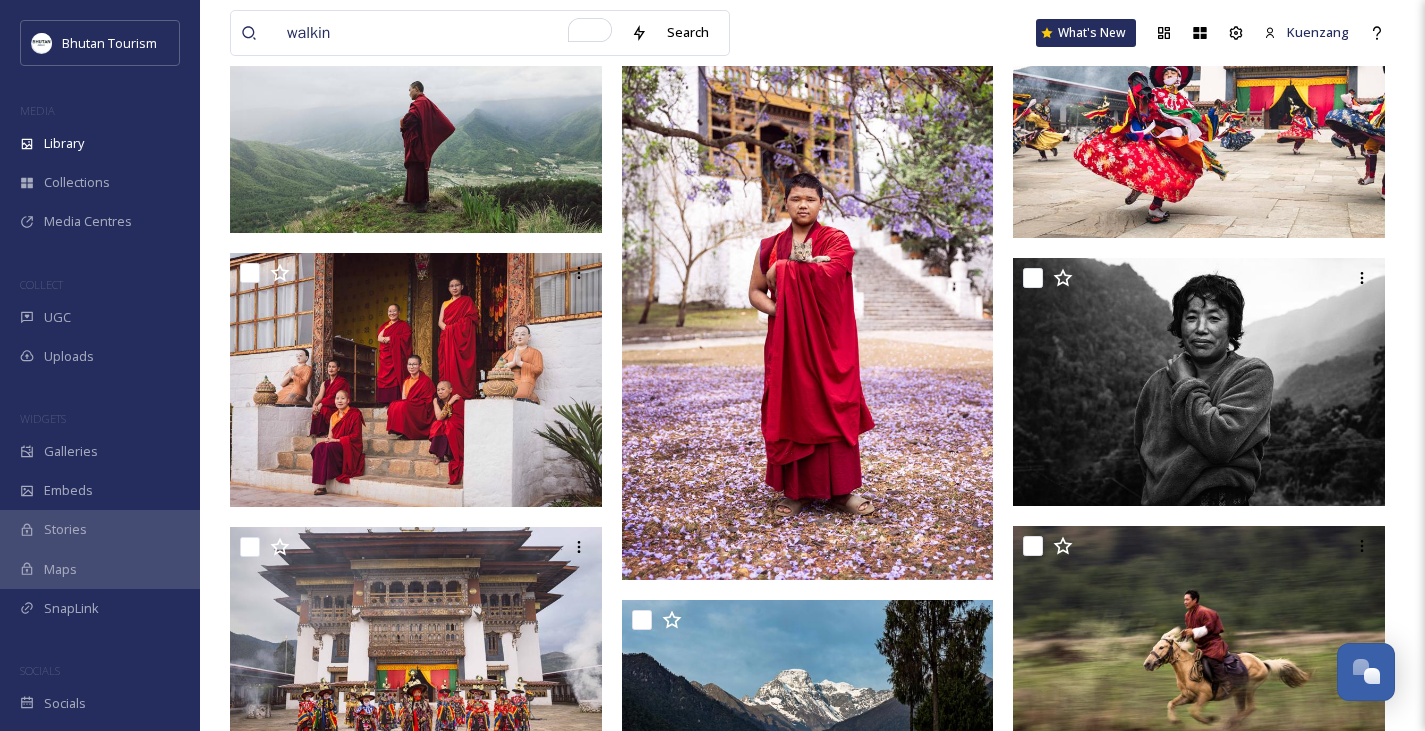 type on "walking" 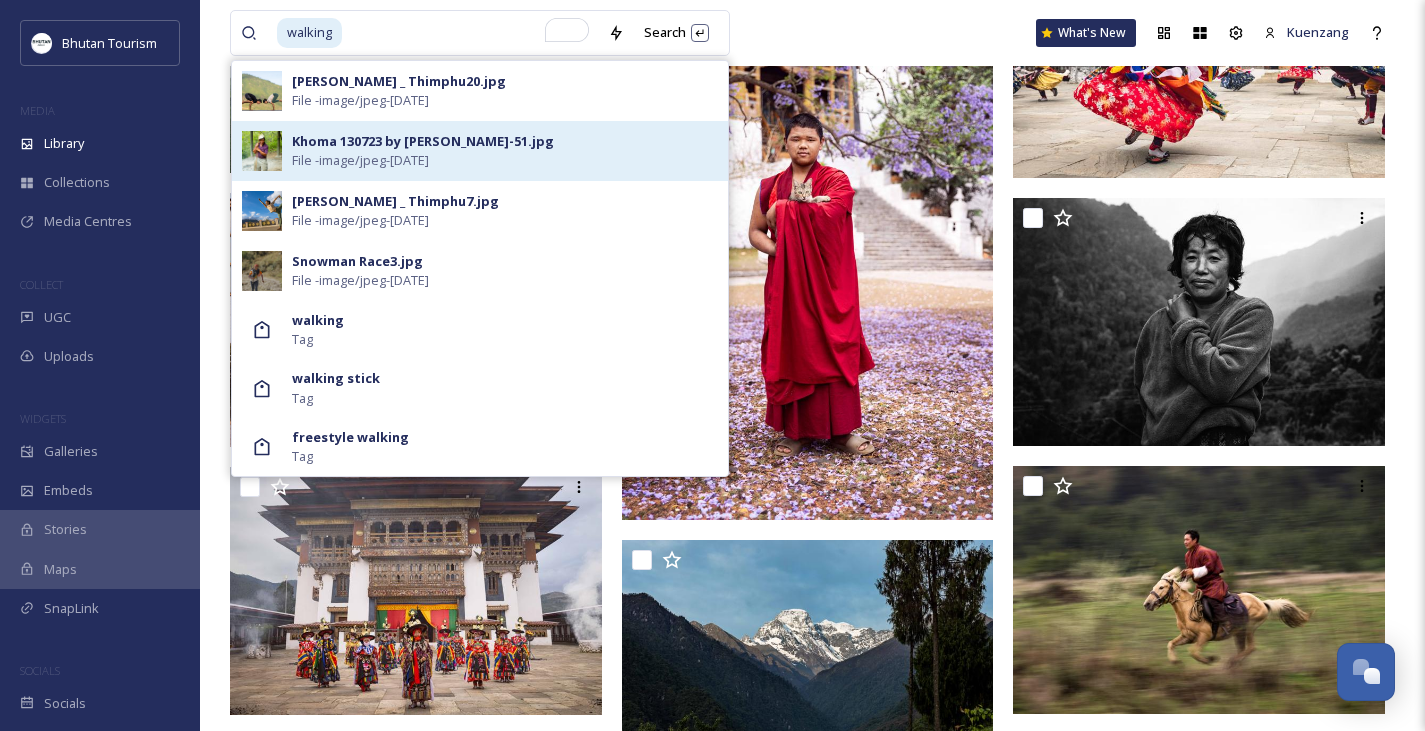 scroll, scrollTop: 9117, scrollLeft: 0, axis: vertical 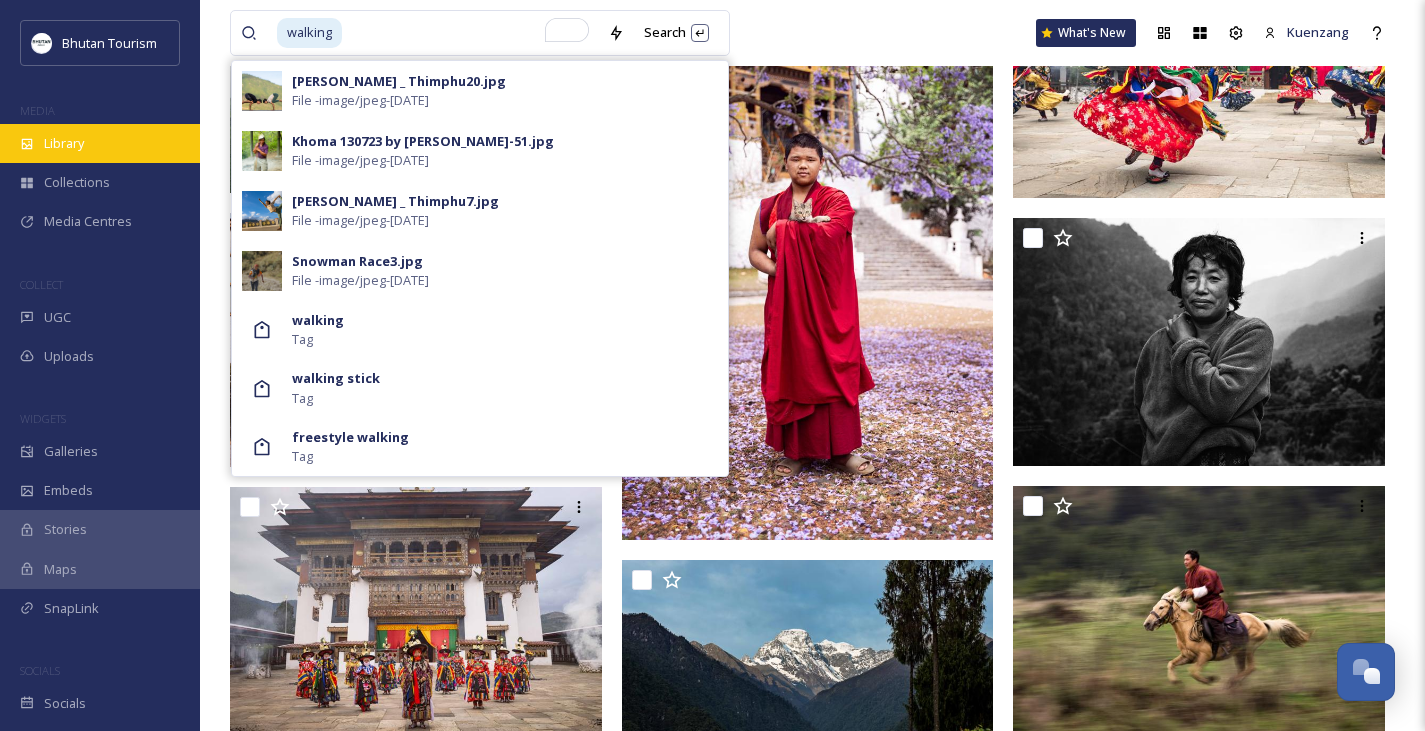 click on "Library" at bounding box center (100, 143) 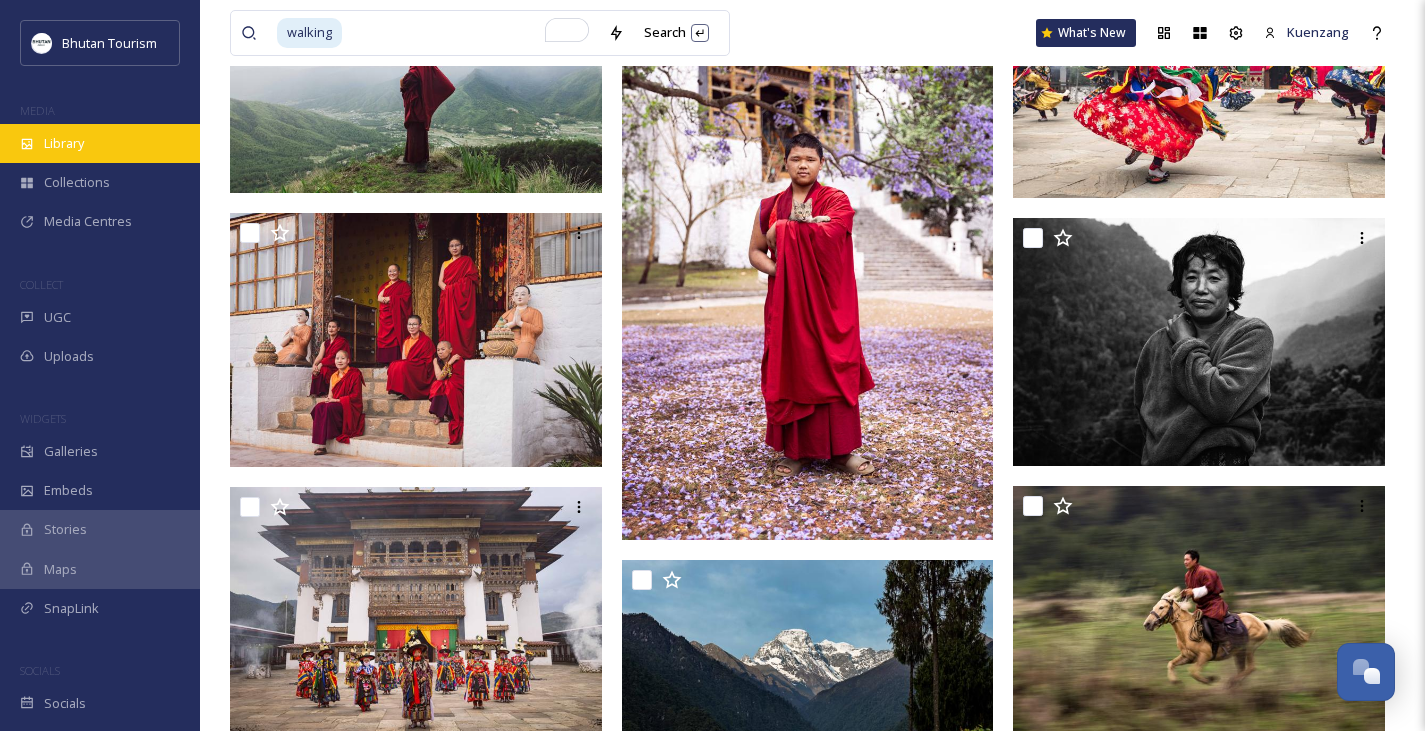 click on "Library" at bounding box center [100, 143] 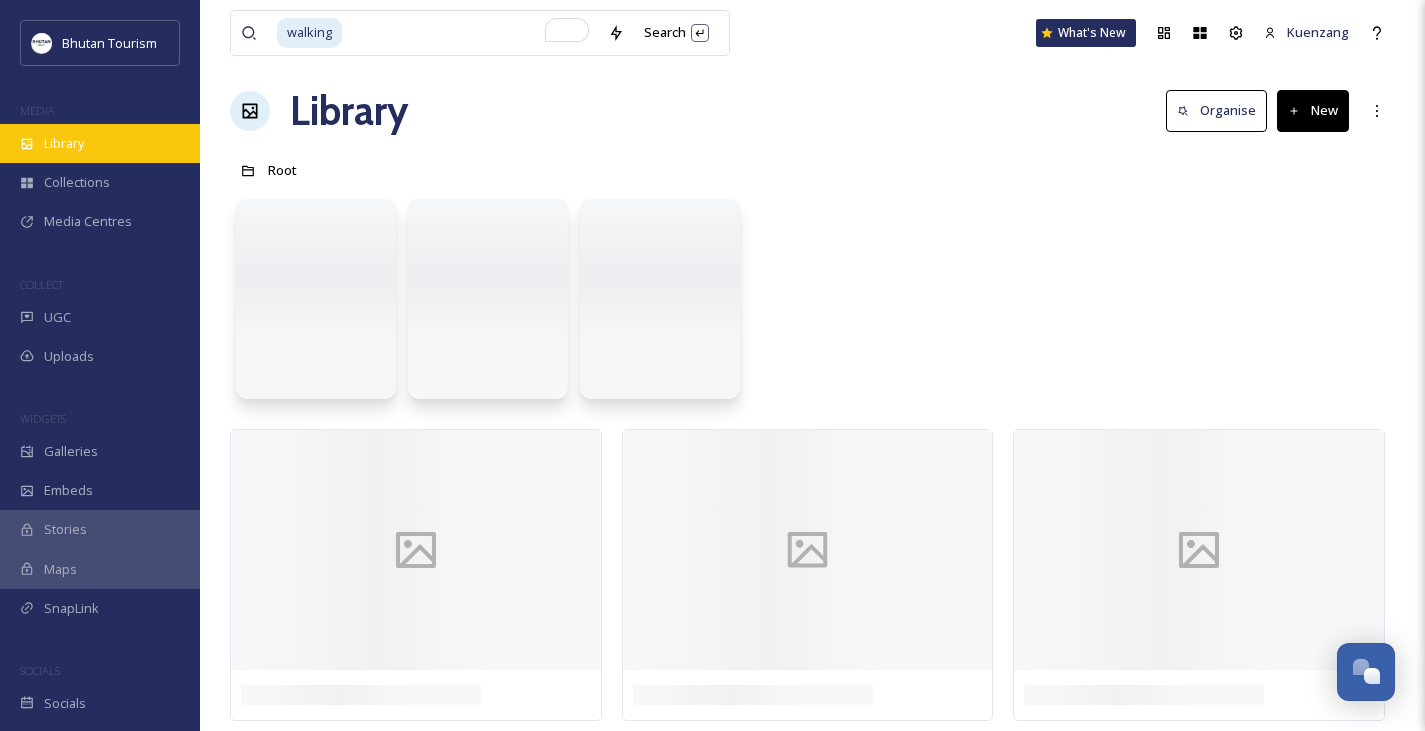 scroll, scrollTop: 0, scrollLeft: 0, axis: both 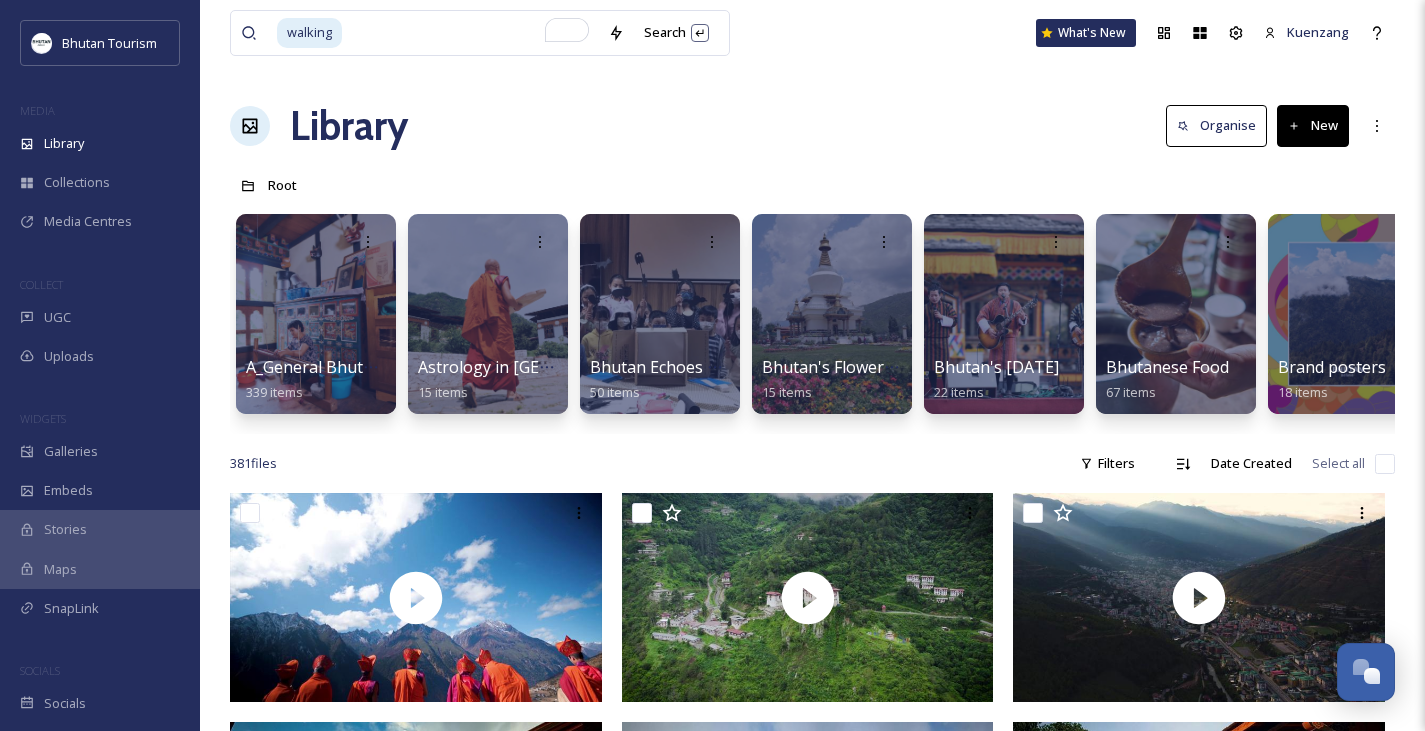 click at bounding box center [471, 33] 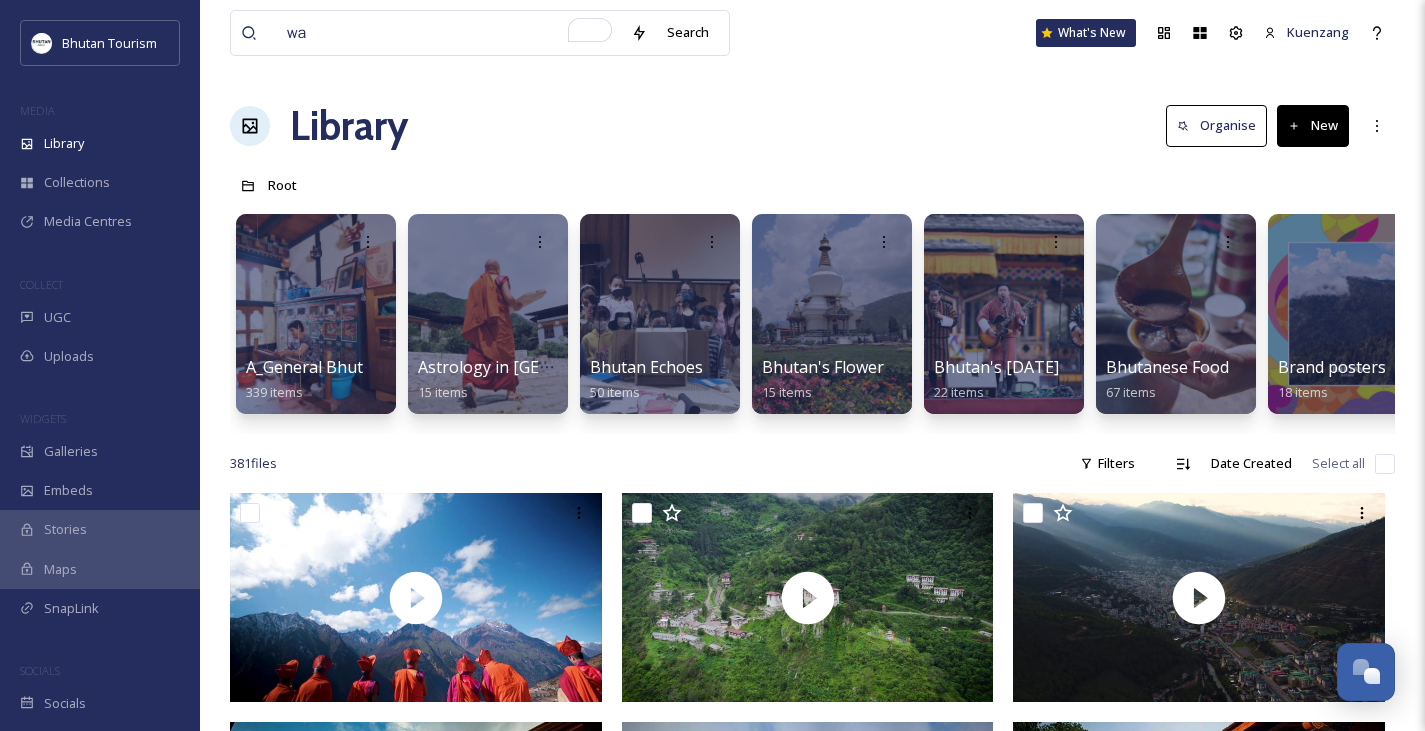 type on "w" 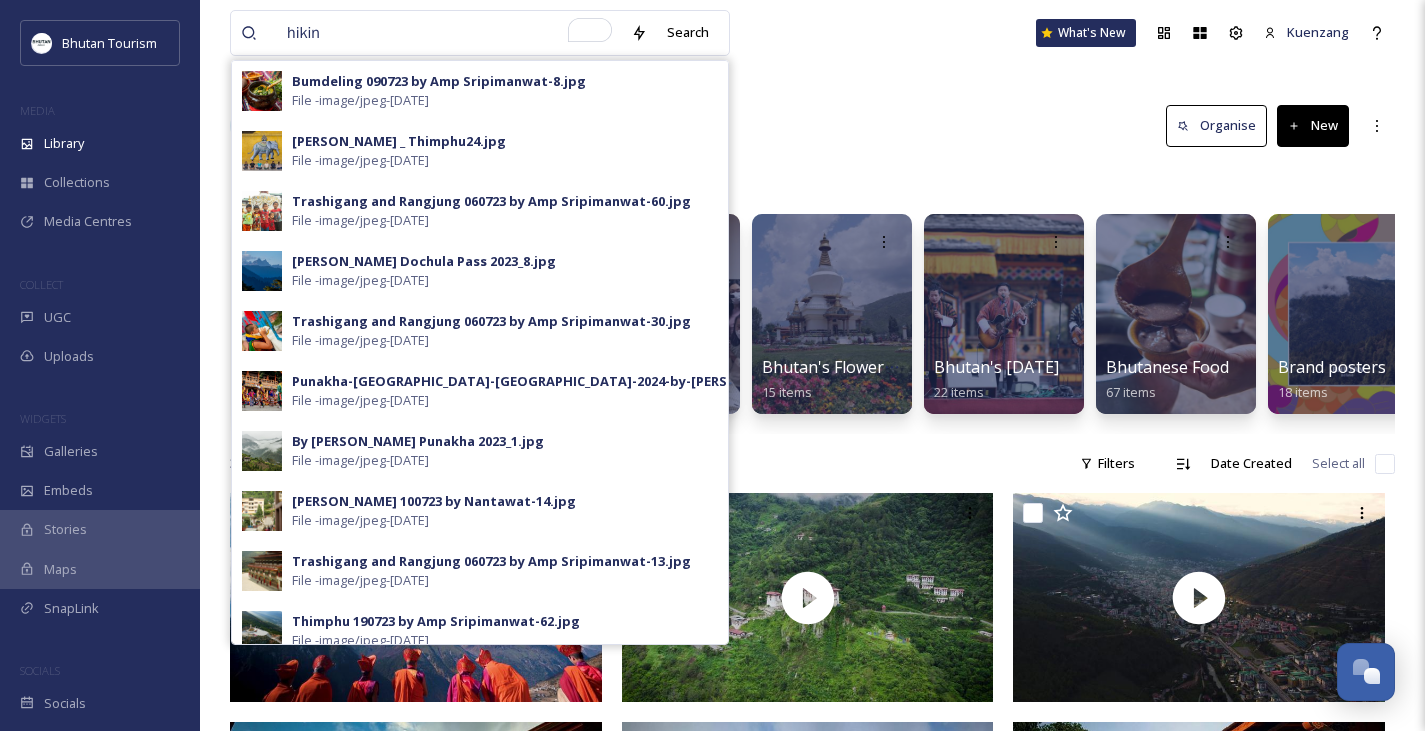 type on "hiking" 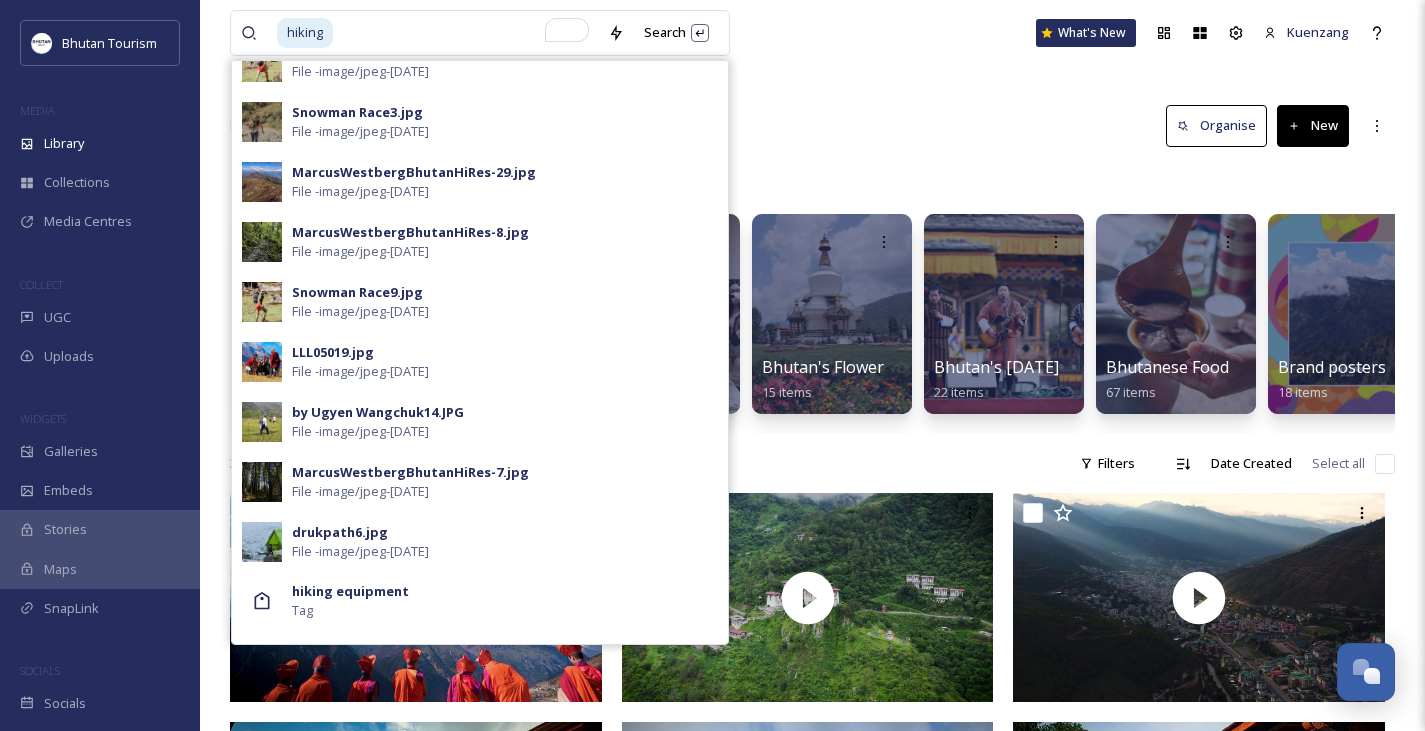 scroll, scrollTop: 373, scrollLeft: 0, axis: vertical 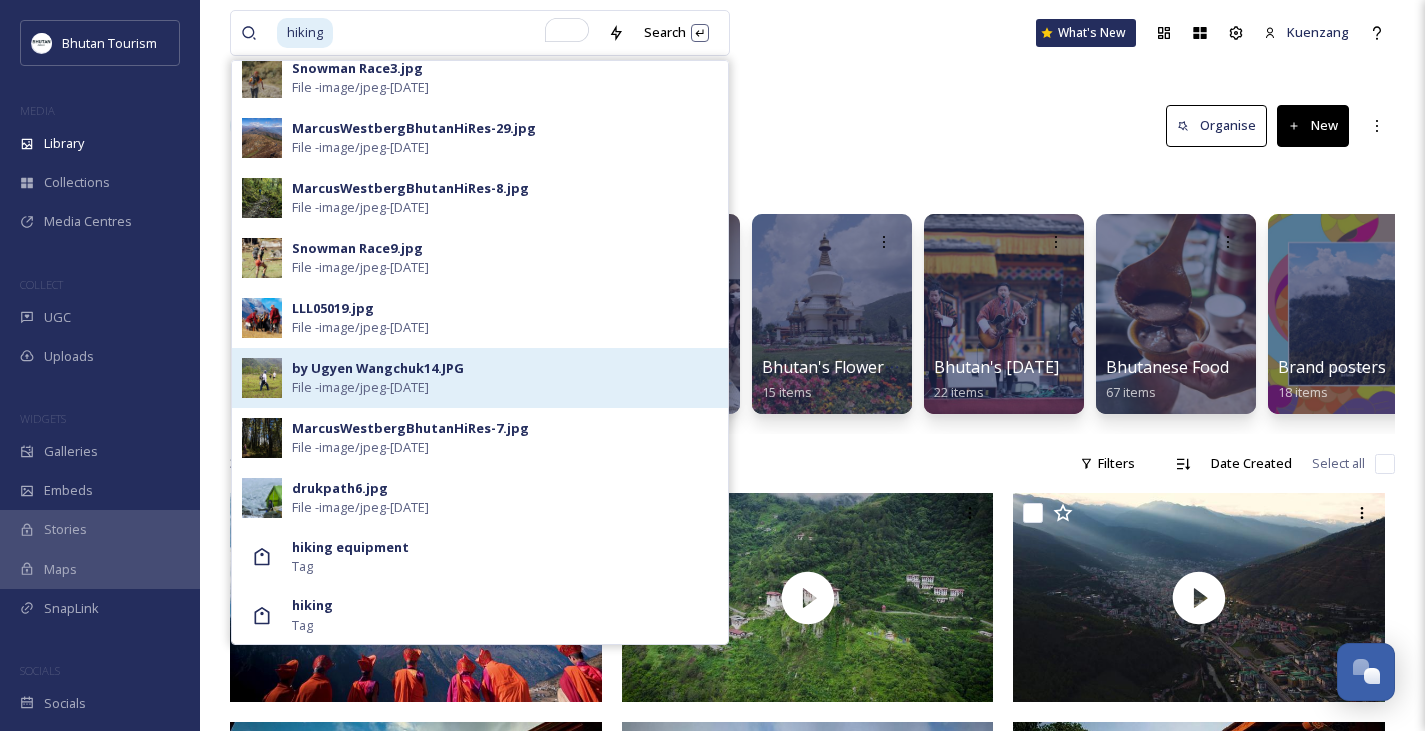 type 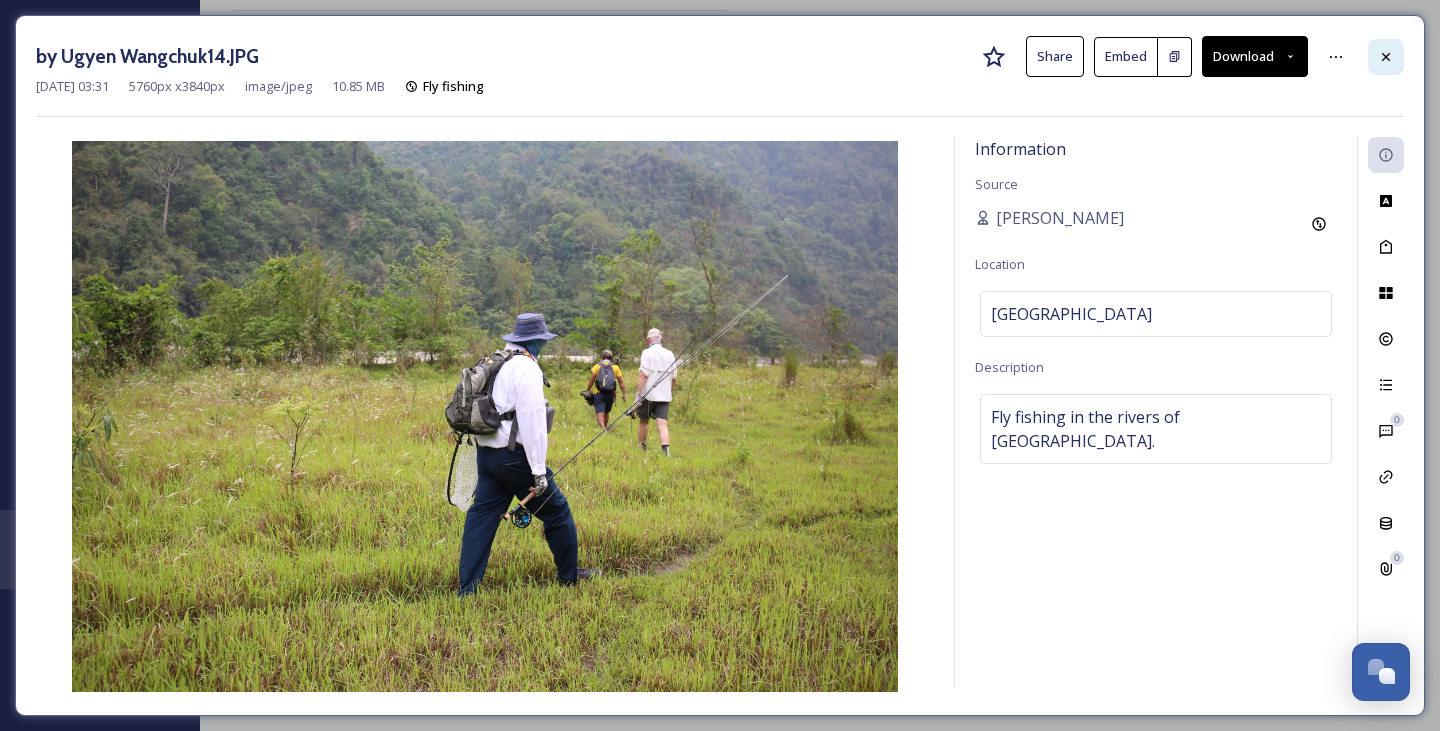 click 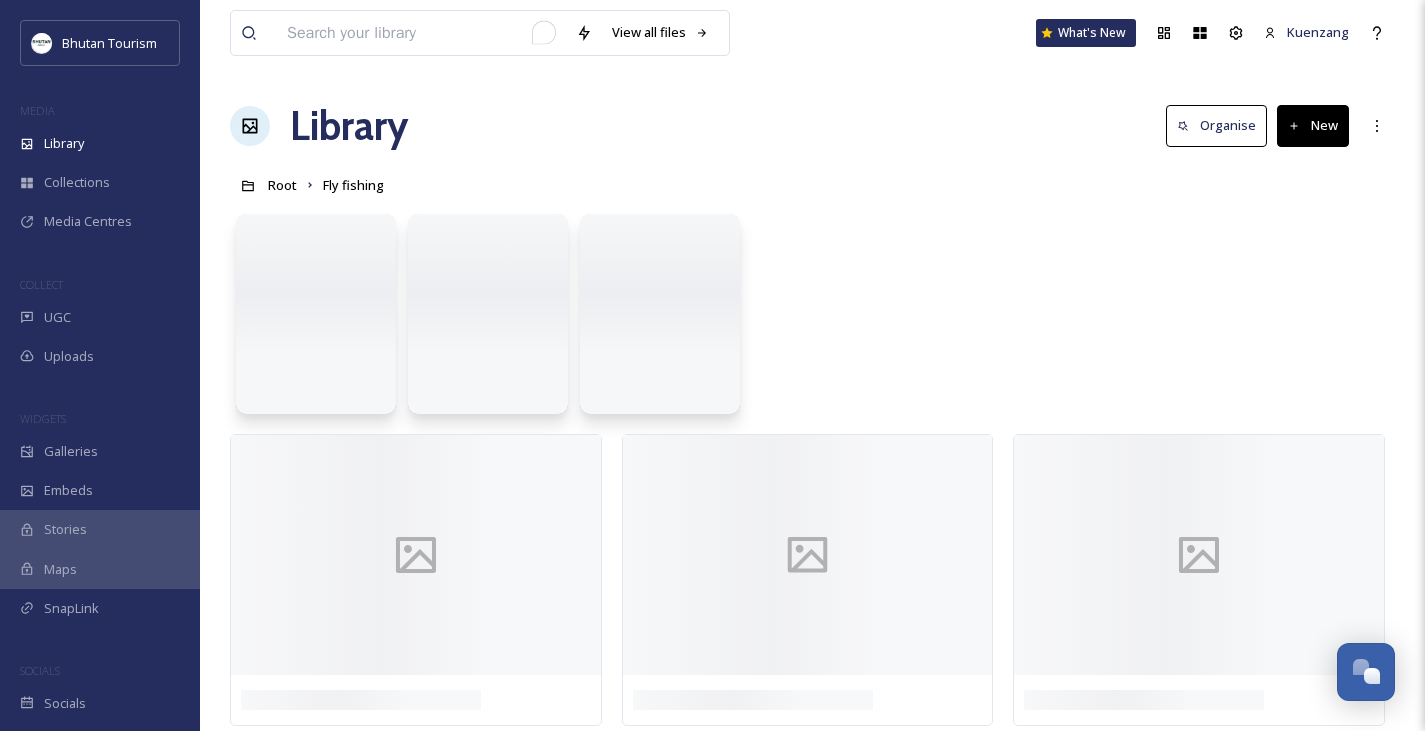 click at bounding box center [421, 33] 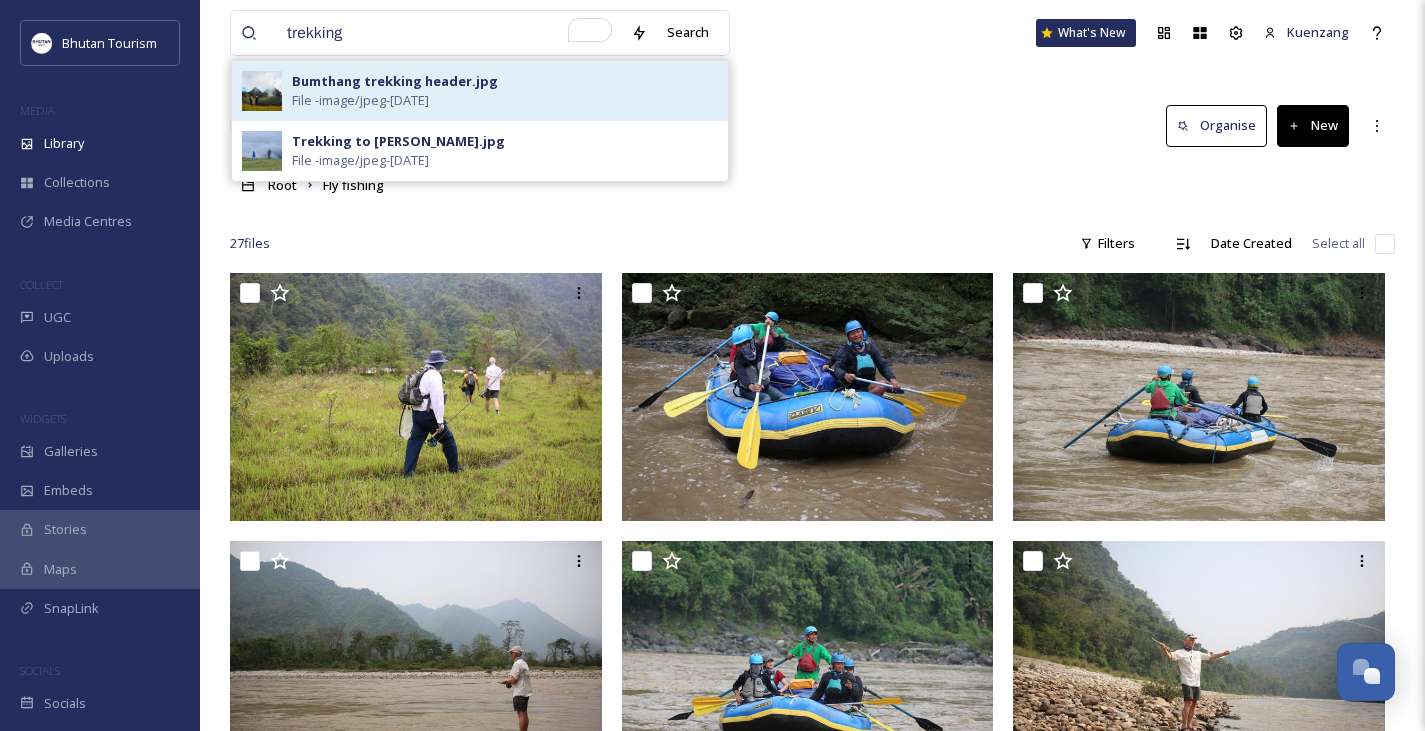 type on "trekking" 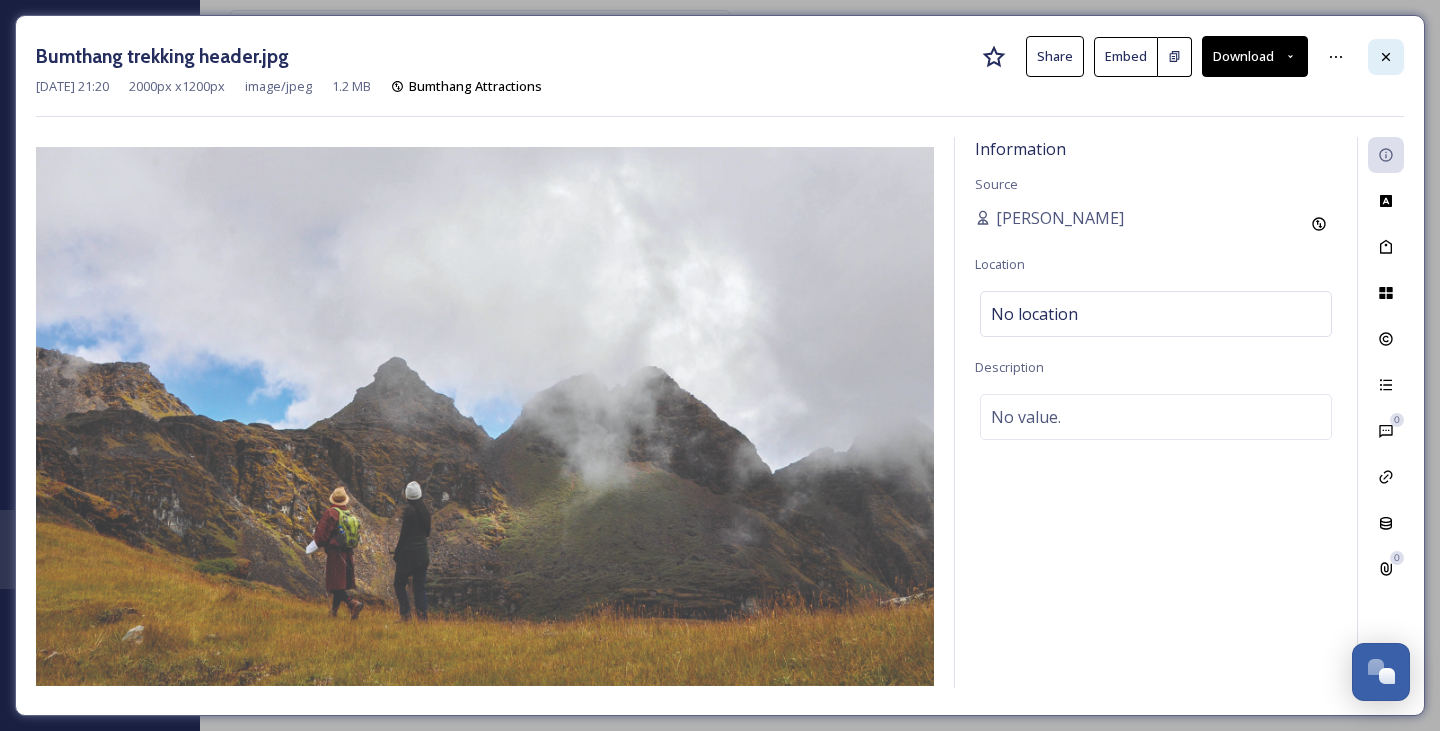 click 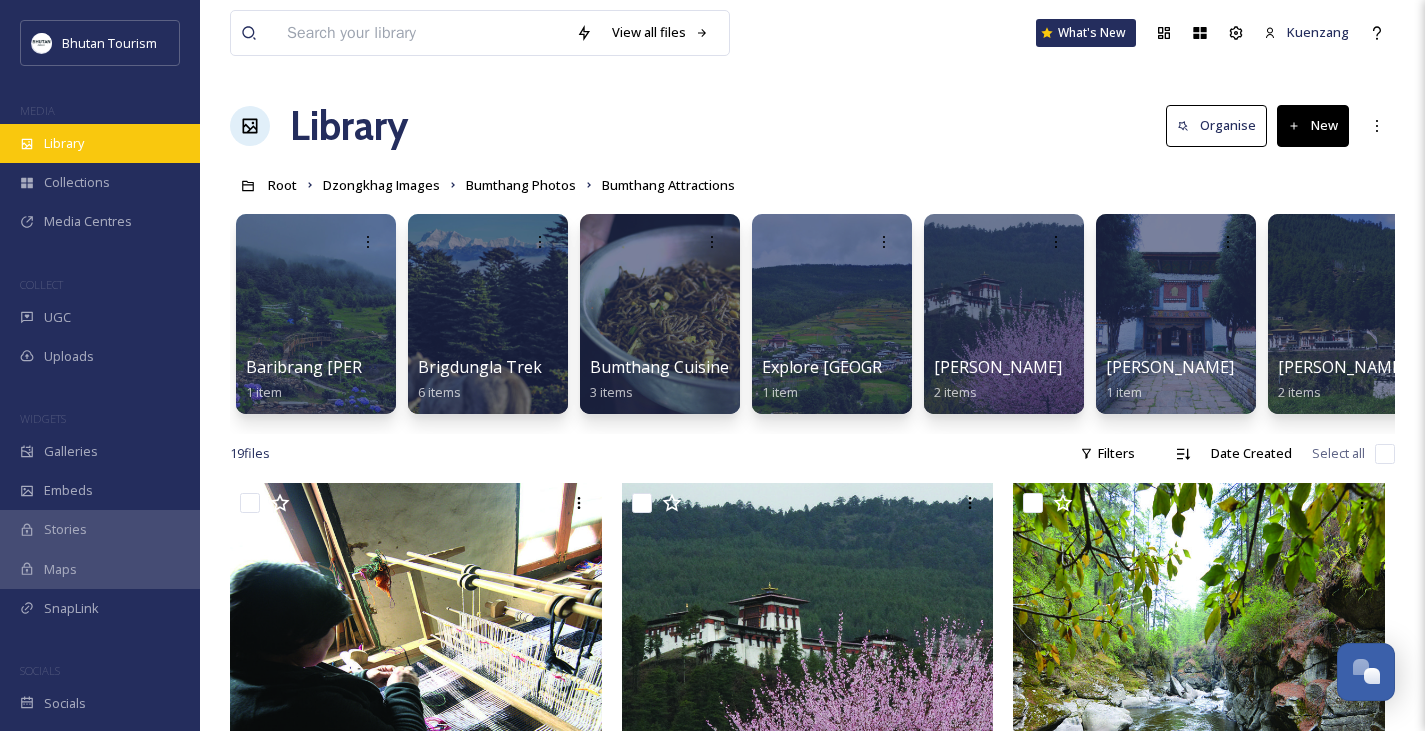 click on "Library" at bounding box center (64, 143) 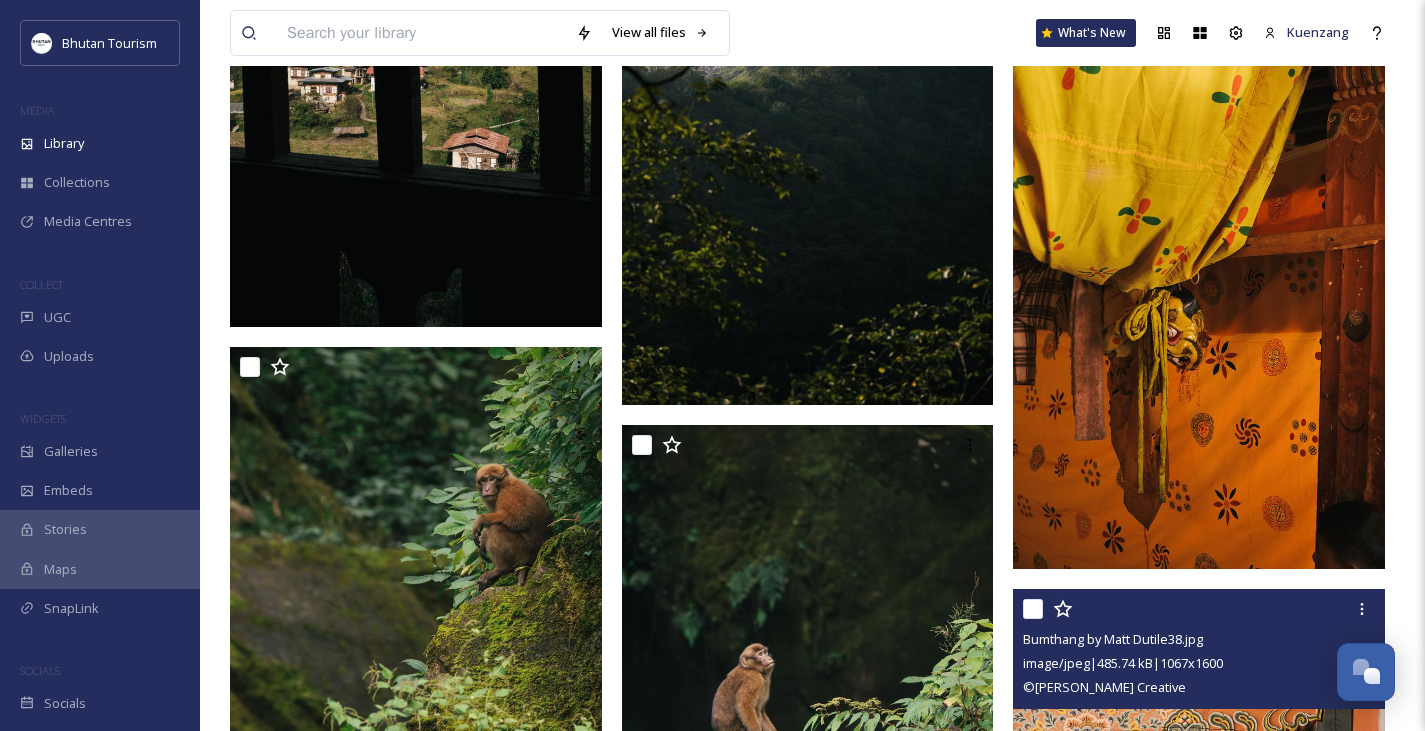 scroll, scrollTop: 56621, scrollLeft: 0, axis: vertical 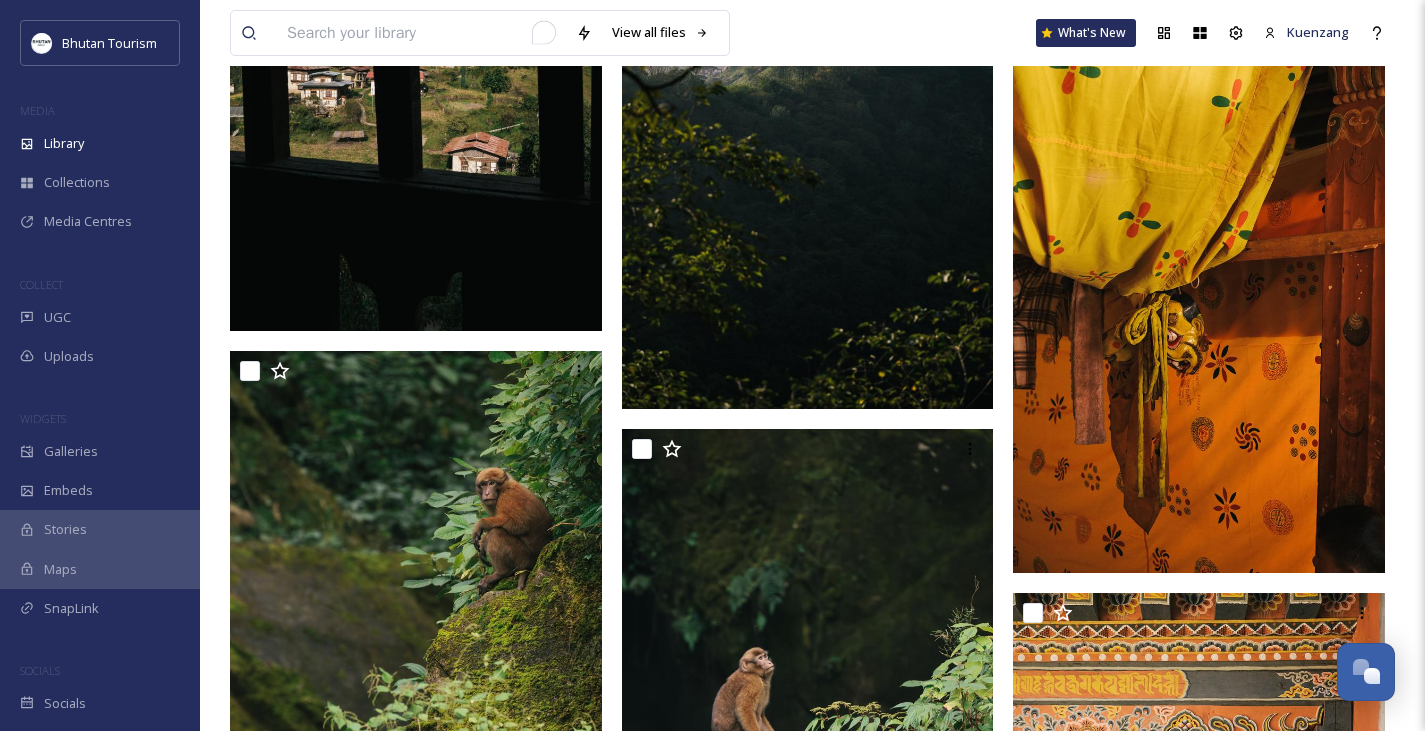 click at bounding box center [421, 33] 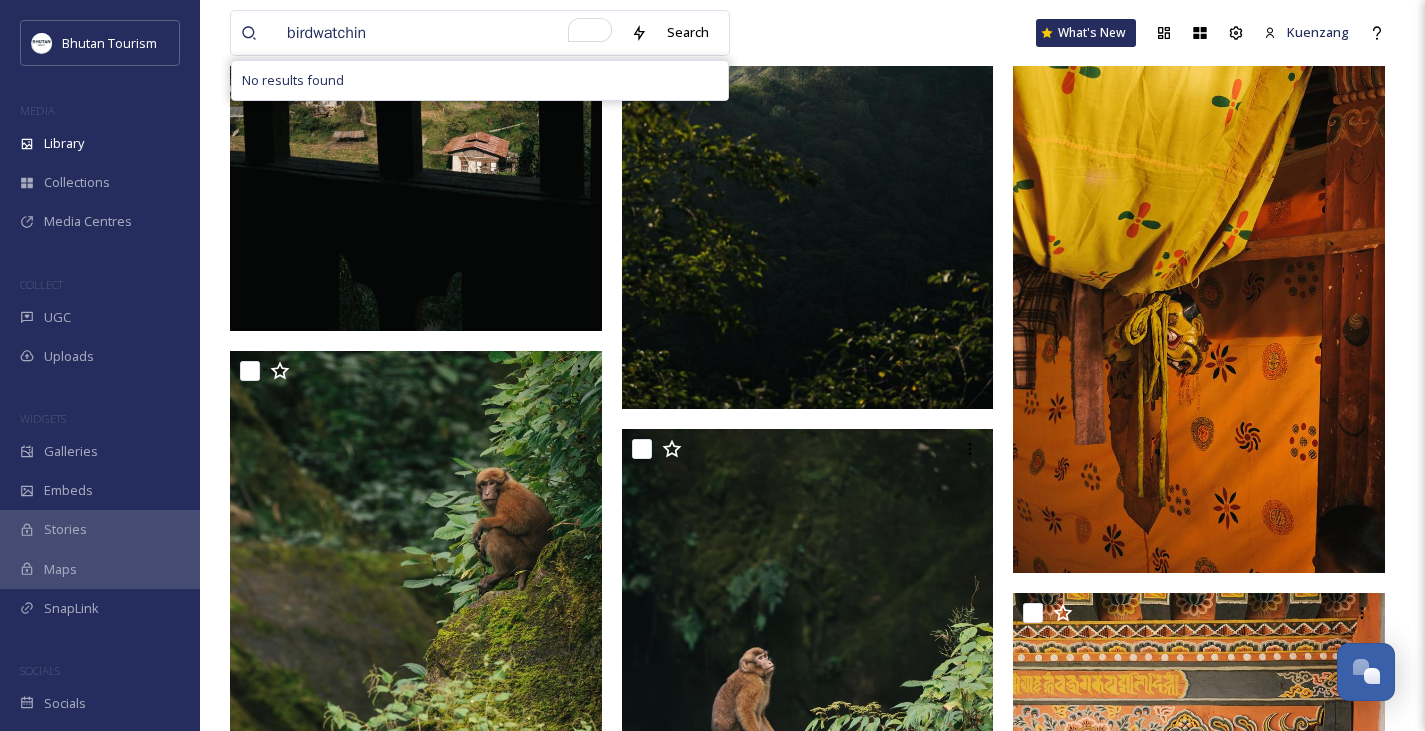 type on "birdwatching" 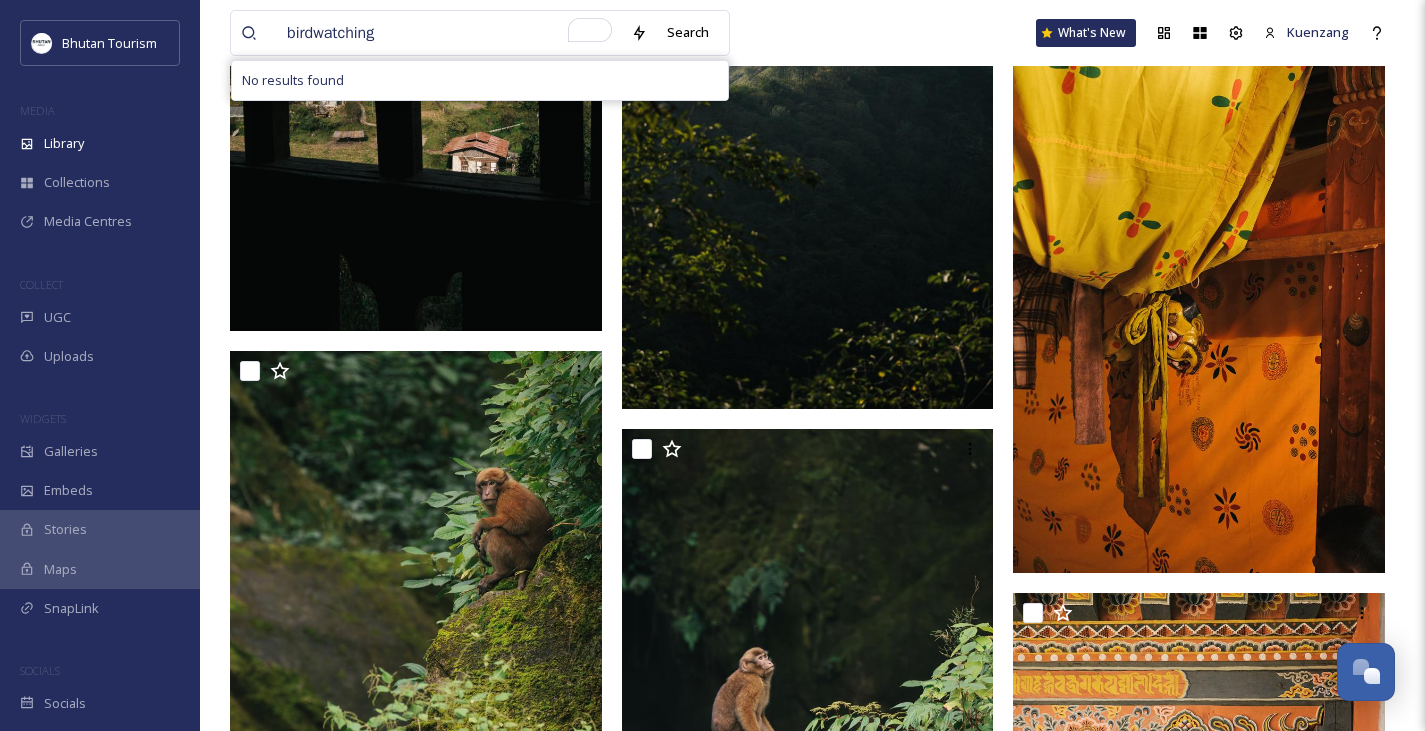 type 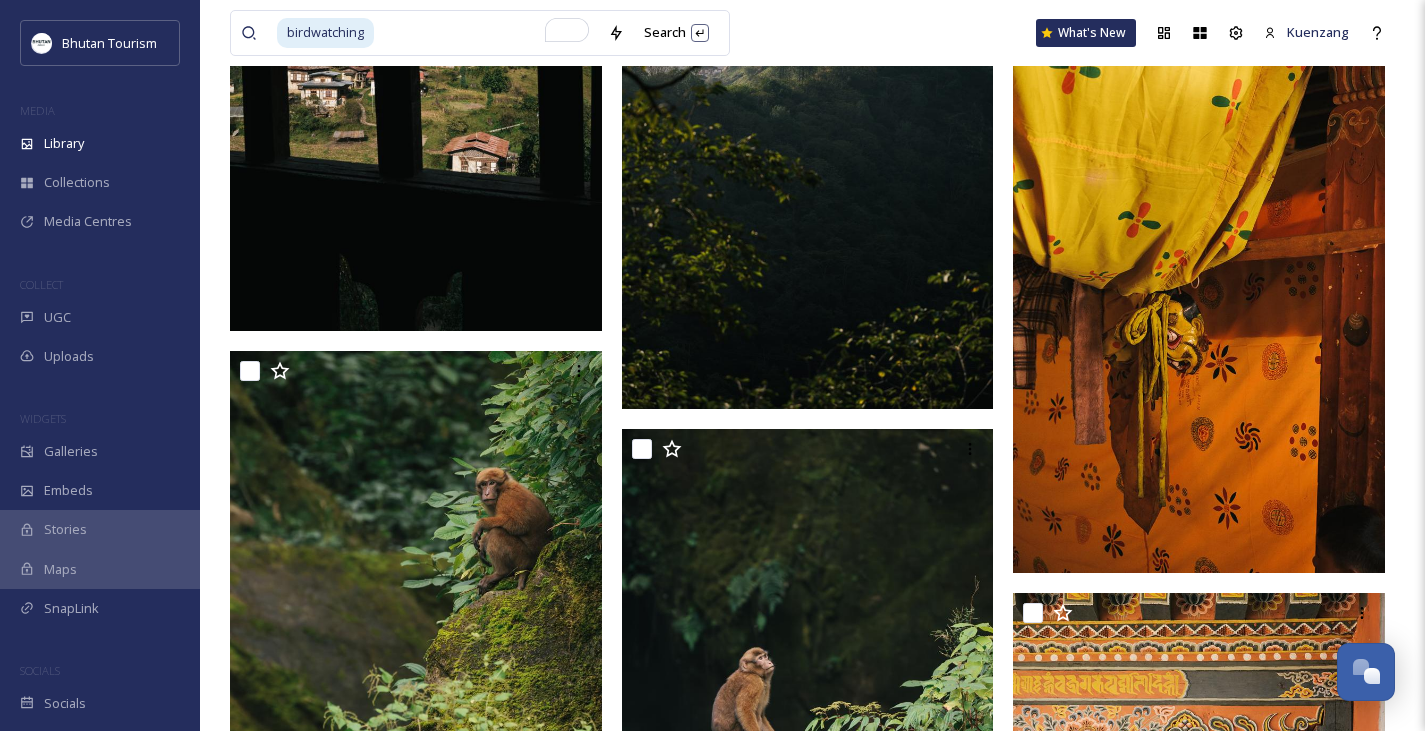 click on "birdwatching Search What's New Kuenzang  Library Organise New Root Your Selections There is nothing here. A_General Bhutan Images 339   items Astrology in [GEOGRAPHIC_DATA] 15   items Bhutan Echoes Literature Festival 50   items Bhutan's Flower Show 2023 15   items Bhutan's [DATE] 22   items Bhutanese Food 67   items Brand posters 18   items Bumdeling Wildlife Sanctuary 21   items Bumthang 77   items Chele La Pass 52   items Cricket in [GEOGRAPHIC_DATA] 37   items Dochula Pass 134   items Dzongkhag Images 650   items Fly fishing 27   items Gelephu Mindfulness City 79   items Golfing in [GEOGRAPHIC_DATA] 12   items Haa  160   items Horseriding in [GEOGRAPHIC_DATA] 16   items Images and videos of events on [DATE] and [DATE] 35   items Incense Making 13   items Khoma 147   items Lhuentse 0   items Miss Bhutan 5   items [PERSON_NAME] 113   items Motorcycling Tours 54   items Mountain Hazelnuts 10   items Mushrooms in [GEOGRAPHIC_DATA] 19   items Ogyen Choling Bumthang 48   items Paro 136   items Phobjikha (Gangtey) 58   items Punakha 103   items Rafting 14   items" at bounding box center [812, -25286] 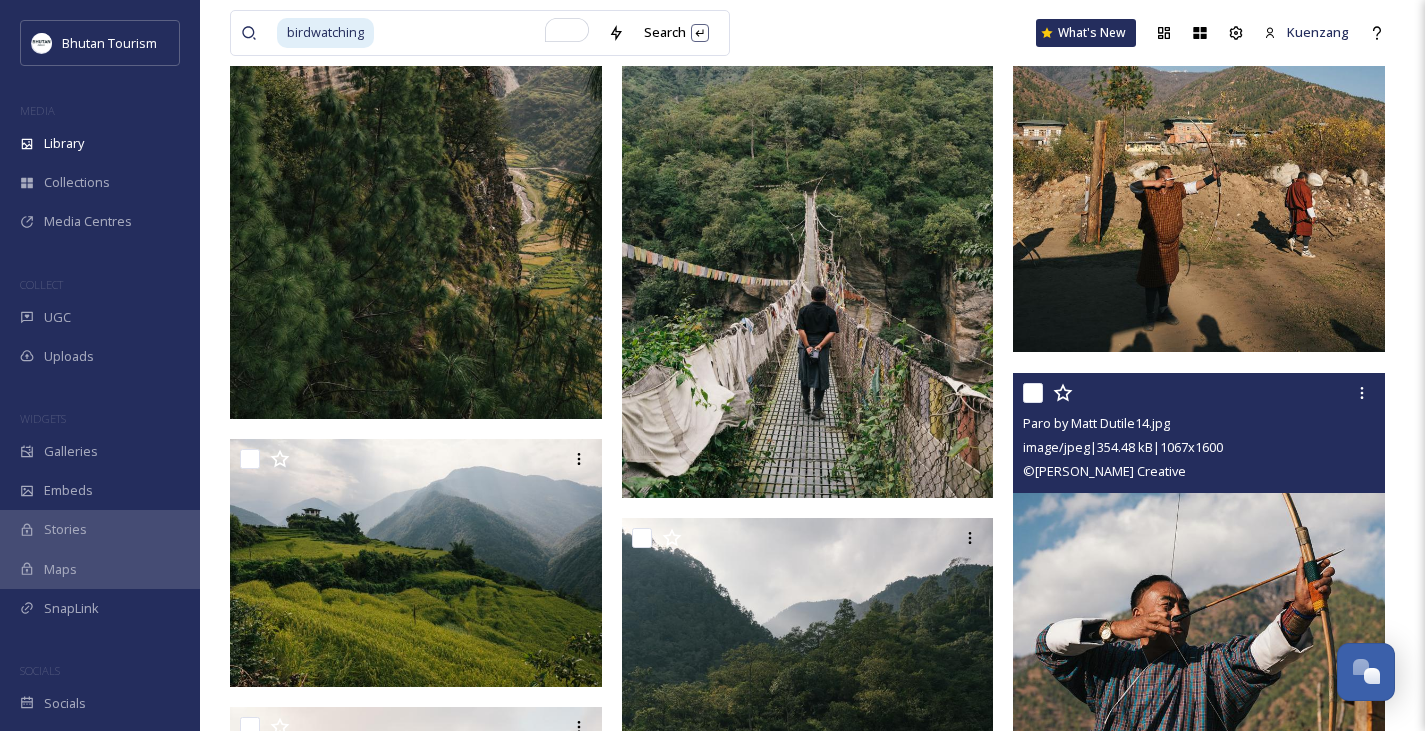 scroll, scrollTop: 51879, scrollLeft: 0, axis: vertical 